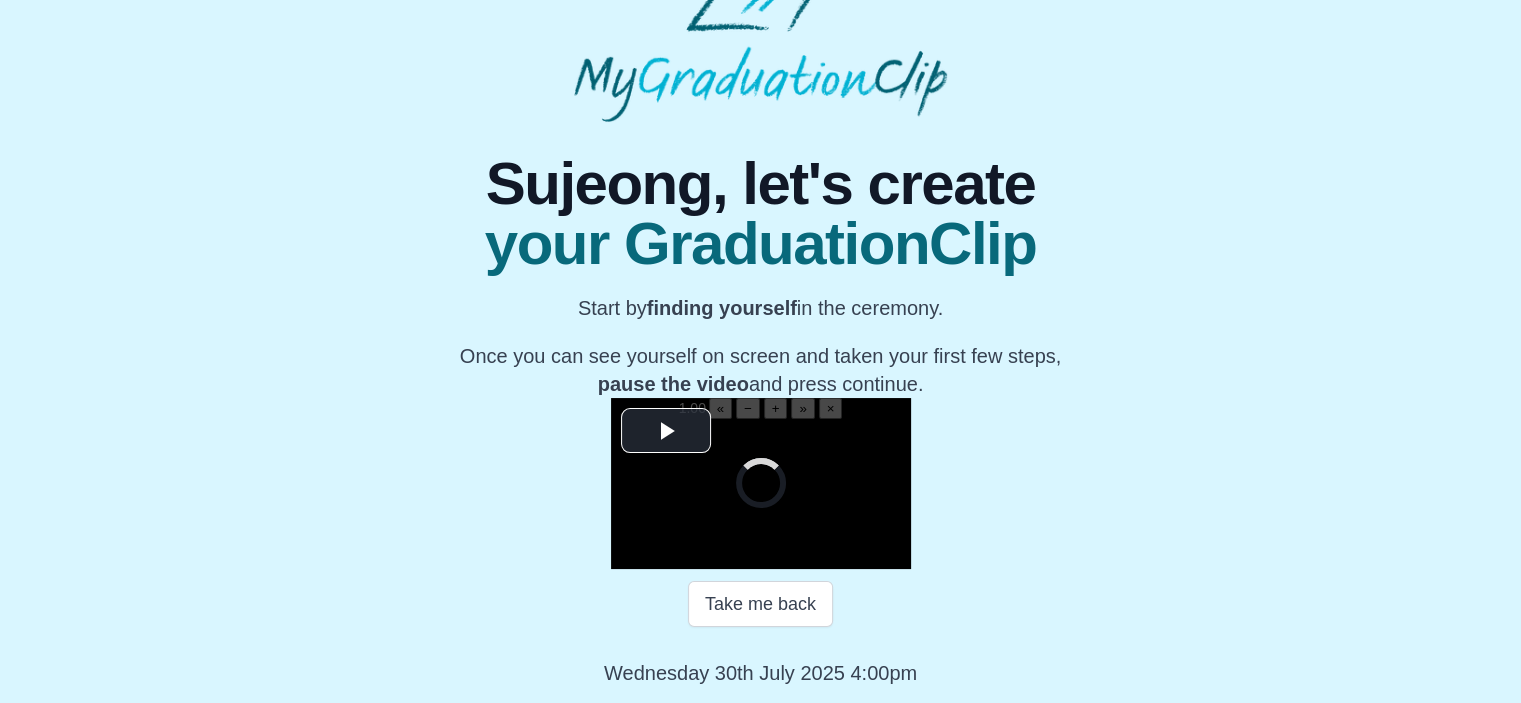 scroll, scrollTop: 312, scrollLeft: 0, axis: vertical 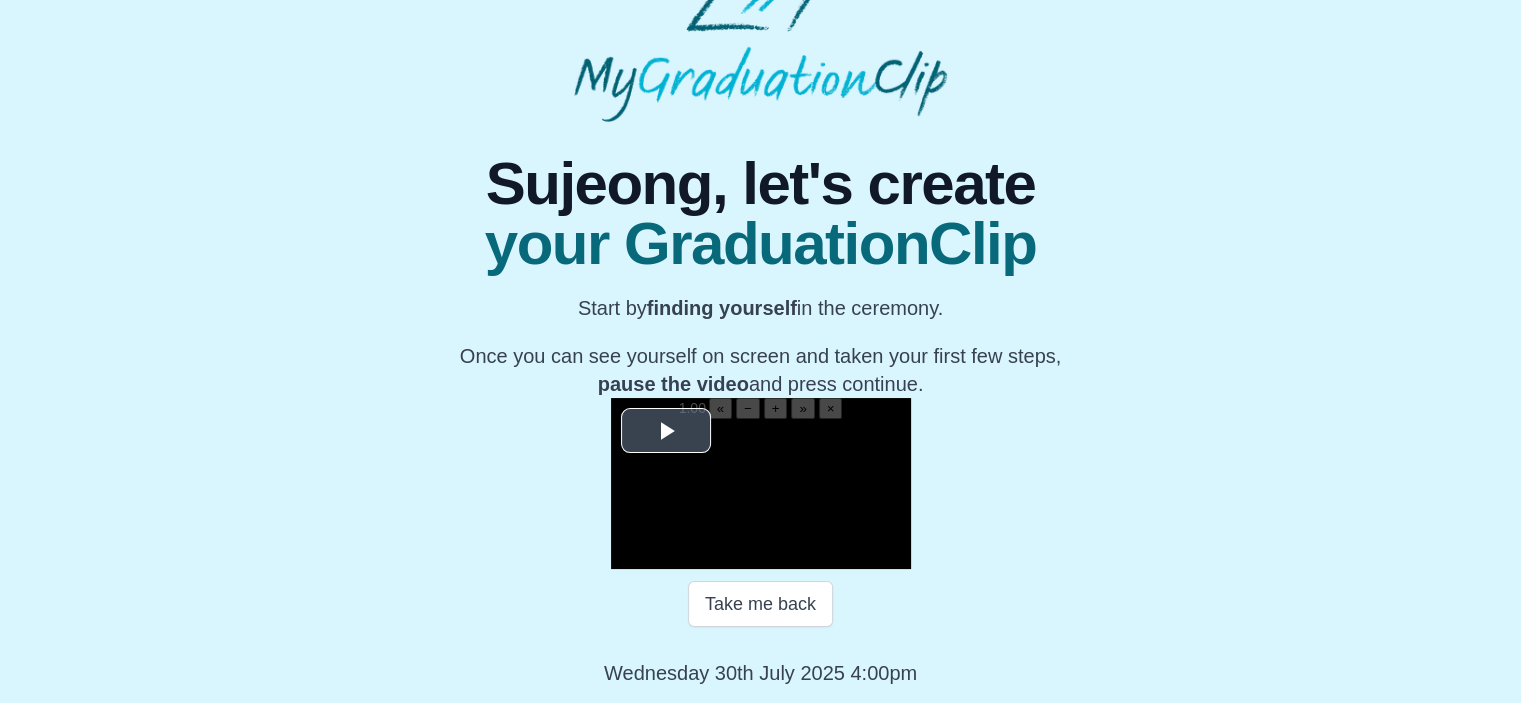 click at bounding box center (761, 494) 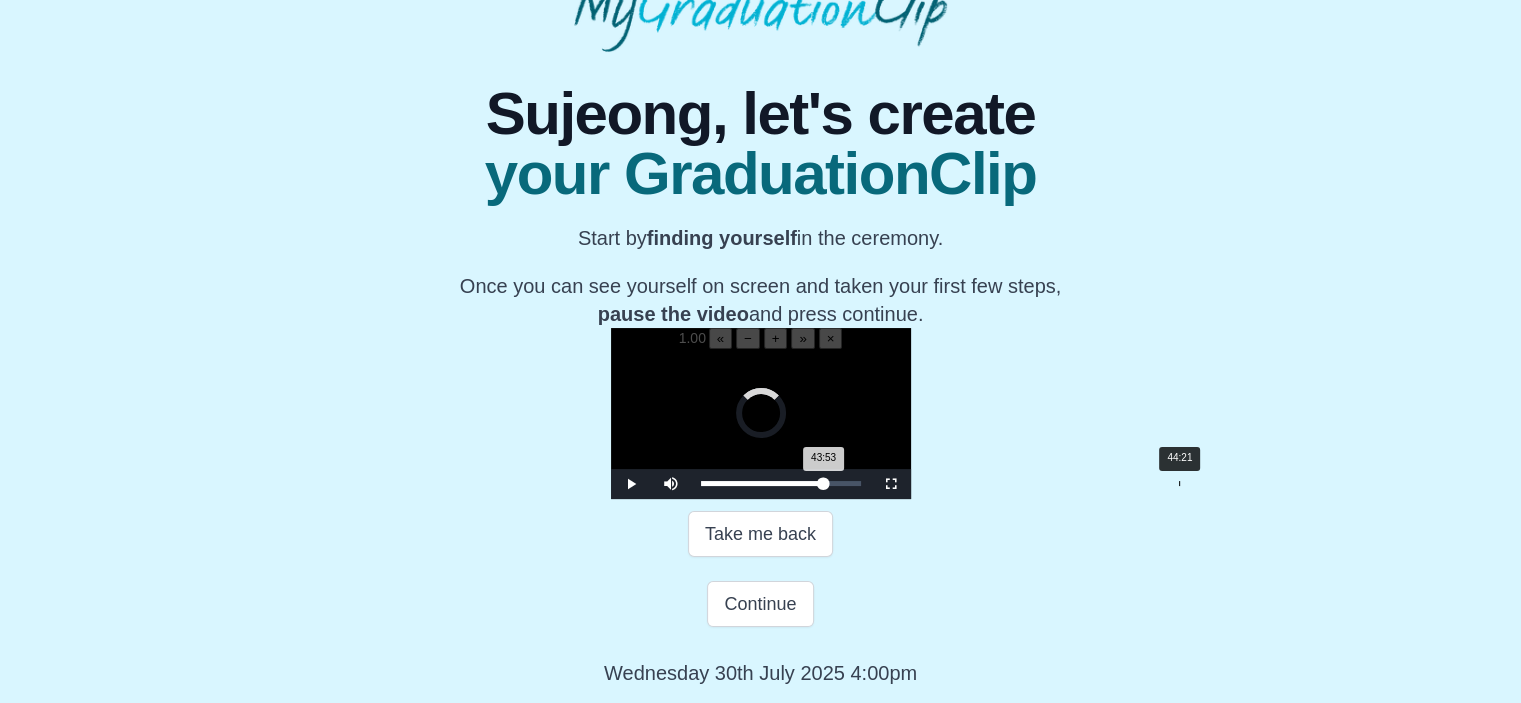 click on "43:53 Progress : 0%" at bounding box center (762, 483) 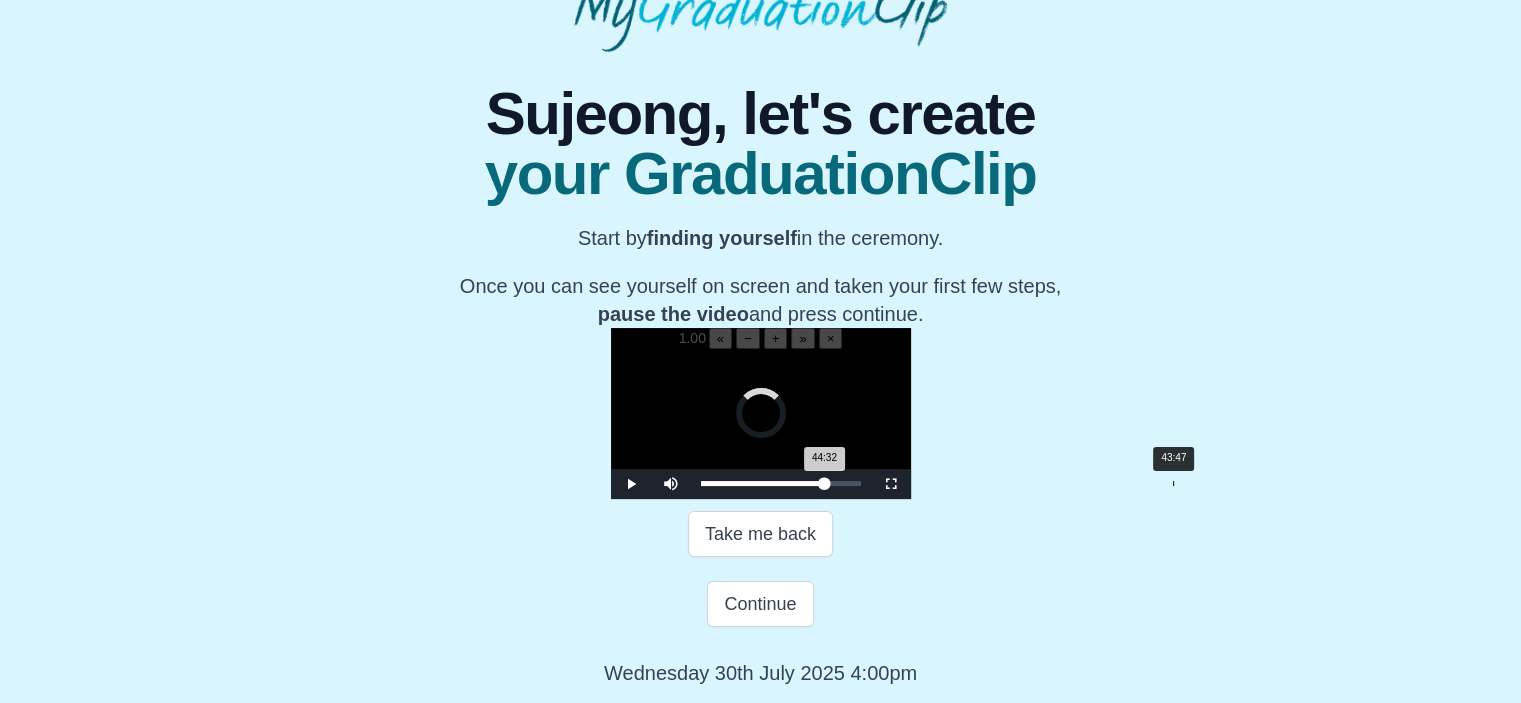 click on "44:32 Progress : 0%" at bounding box center [763, 483] 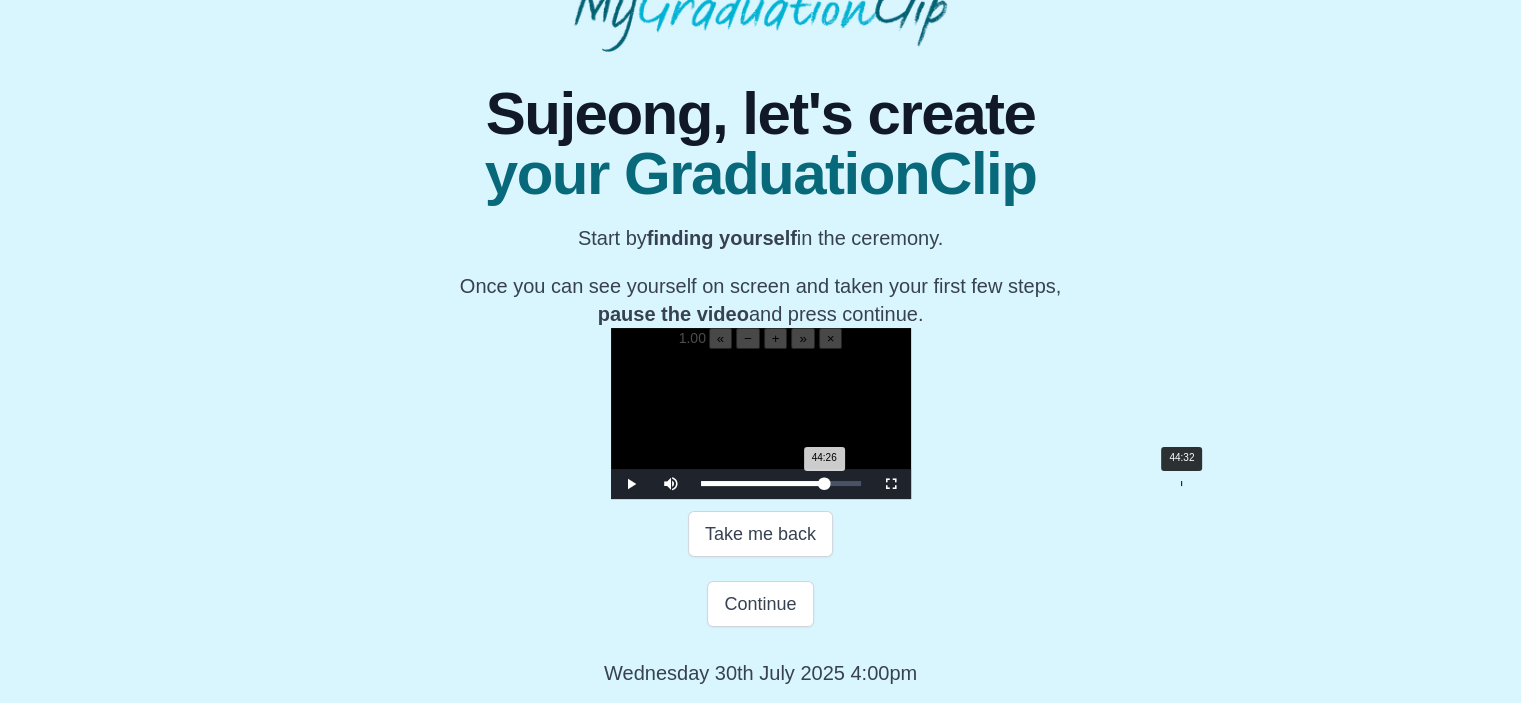 click on "44:26 Progress : 0%" at bounding box center [763, 483] 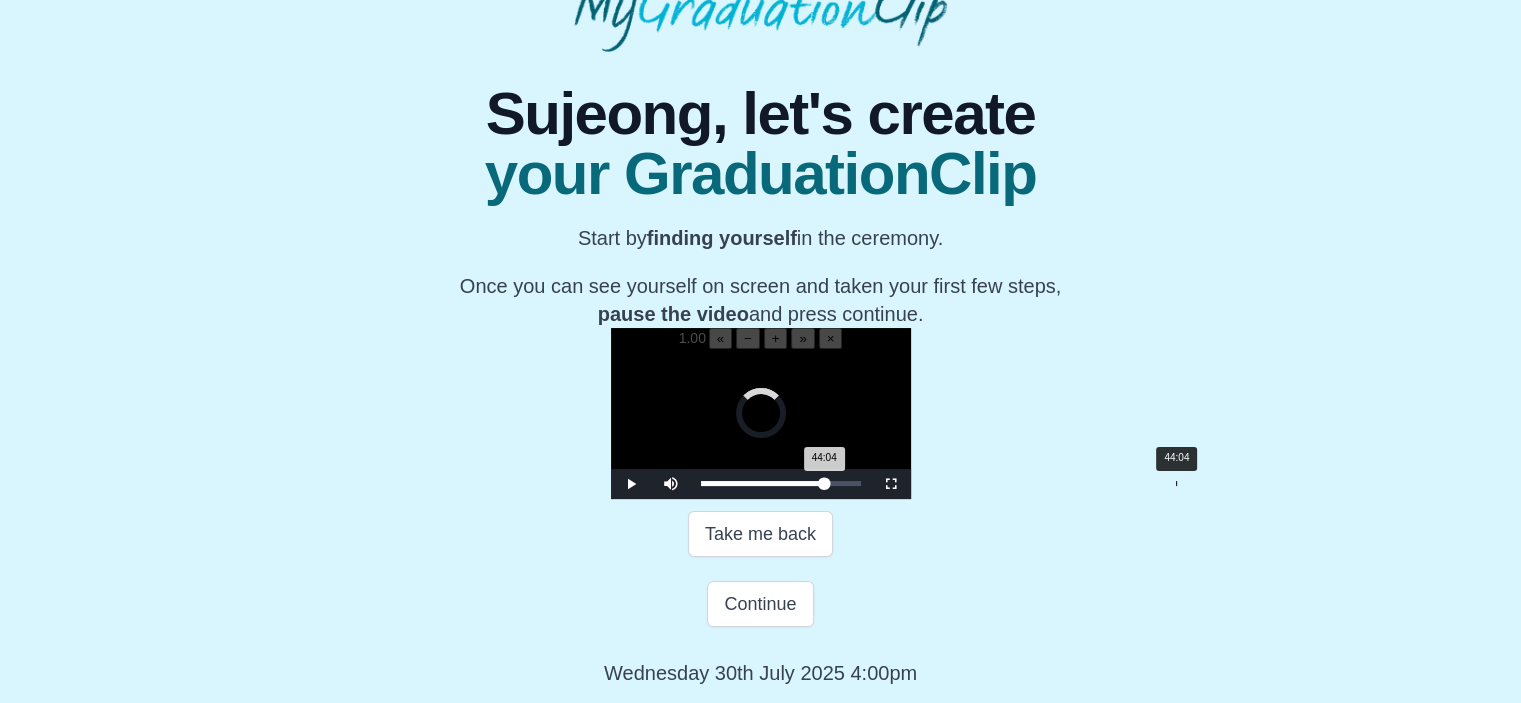 click on "44:04 Progress : 0%" at bounding box center (763, 483) 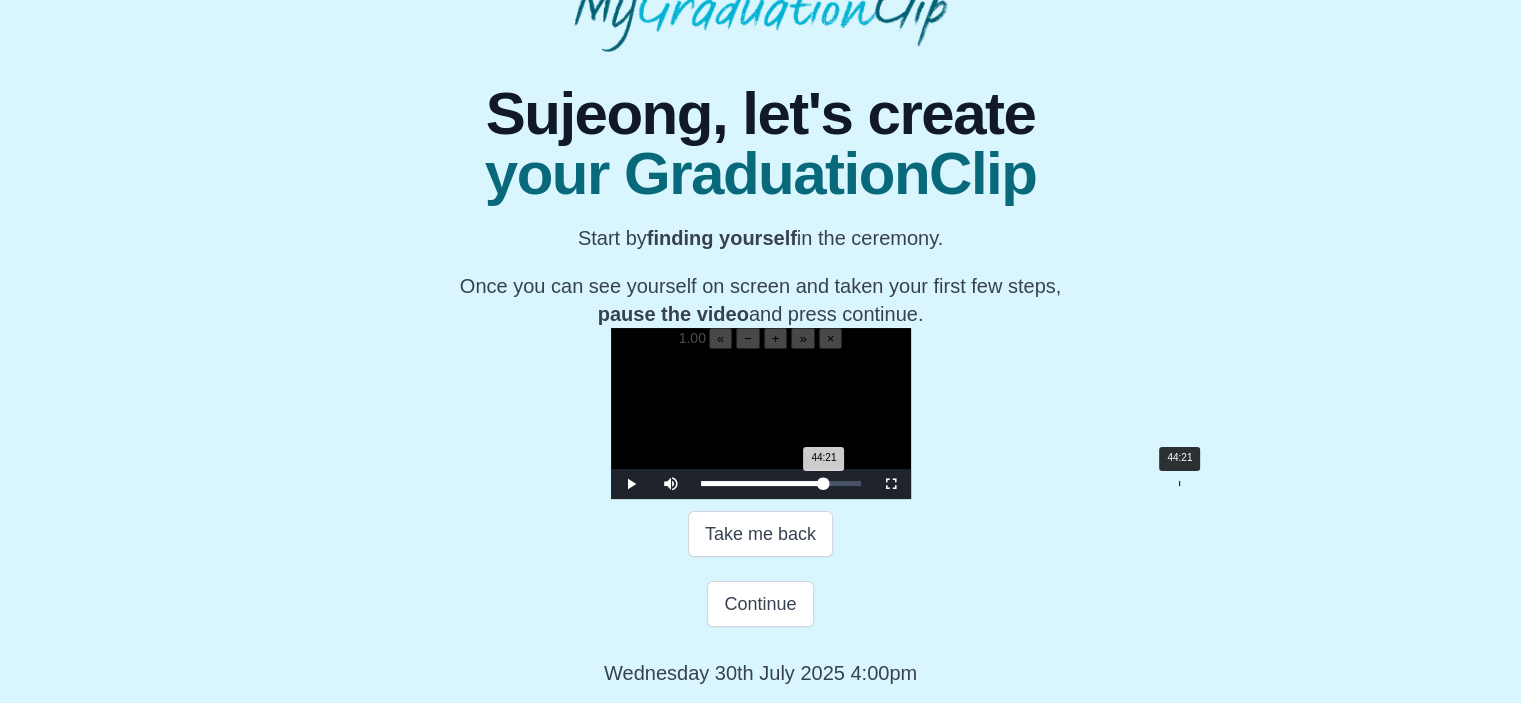 click on "44:21 Progress : 0%" at bounding box center [762, 483] 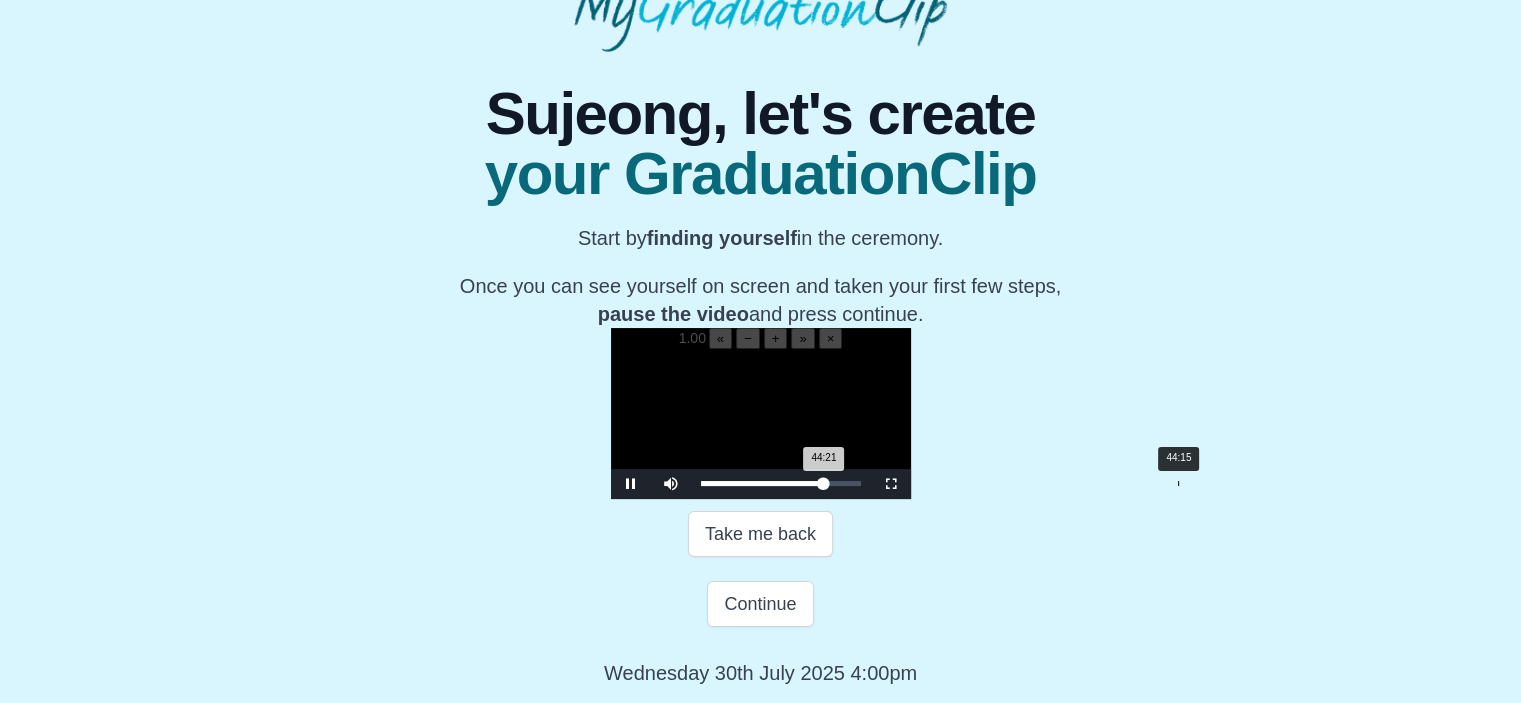 click on "44:21 Progress : 0%" at bounding box center (762, 483) 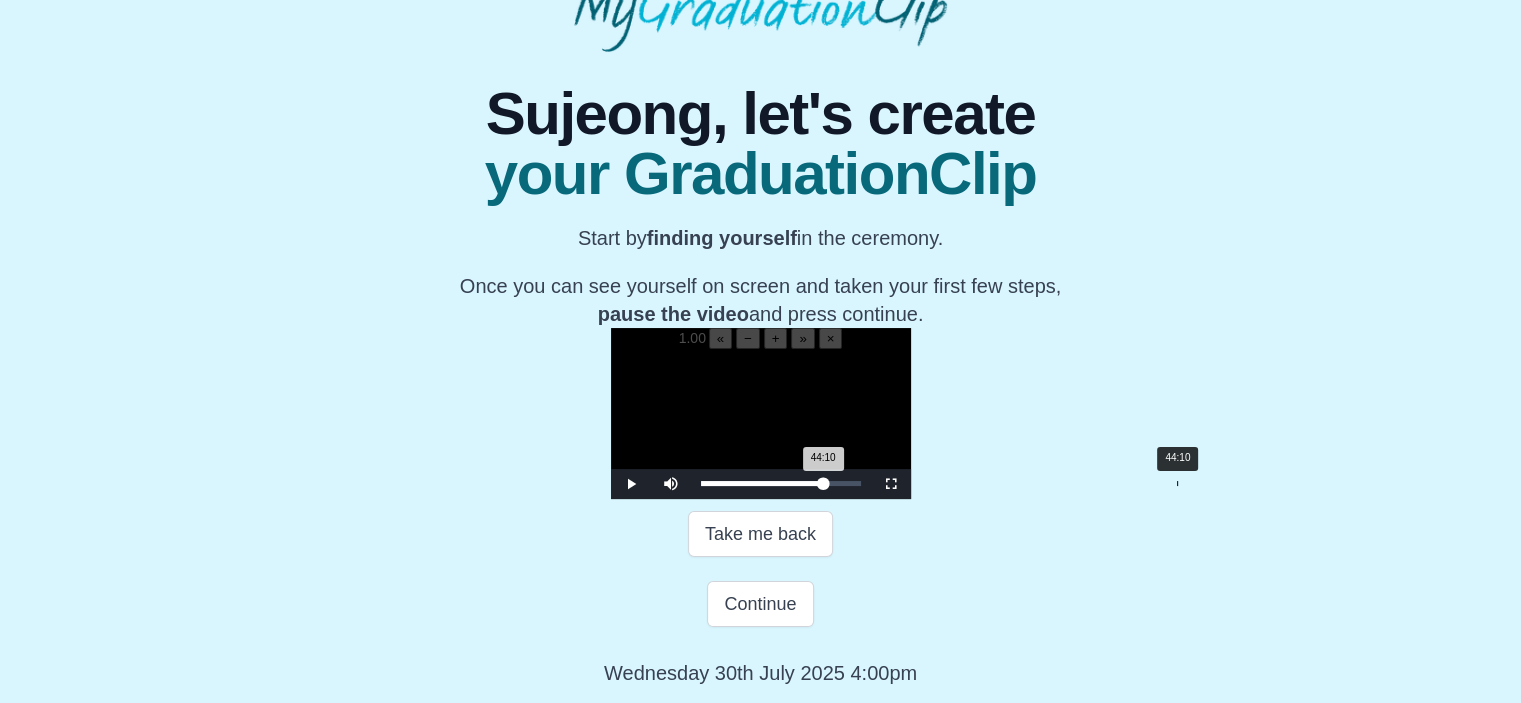 click on "44:10 Progress : 0%" at bounding box center (762, 483) 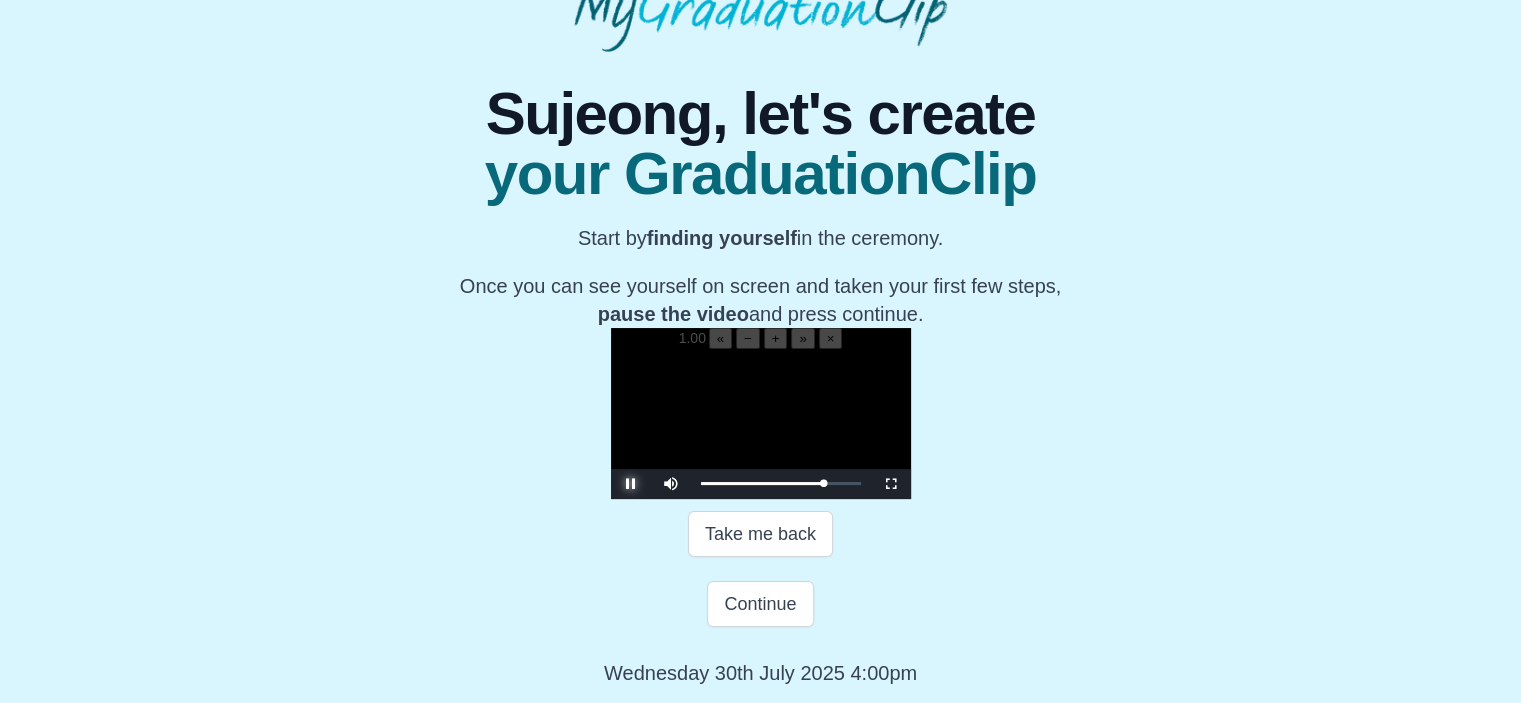 click at bounding box center (631, 484) 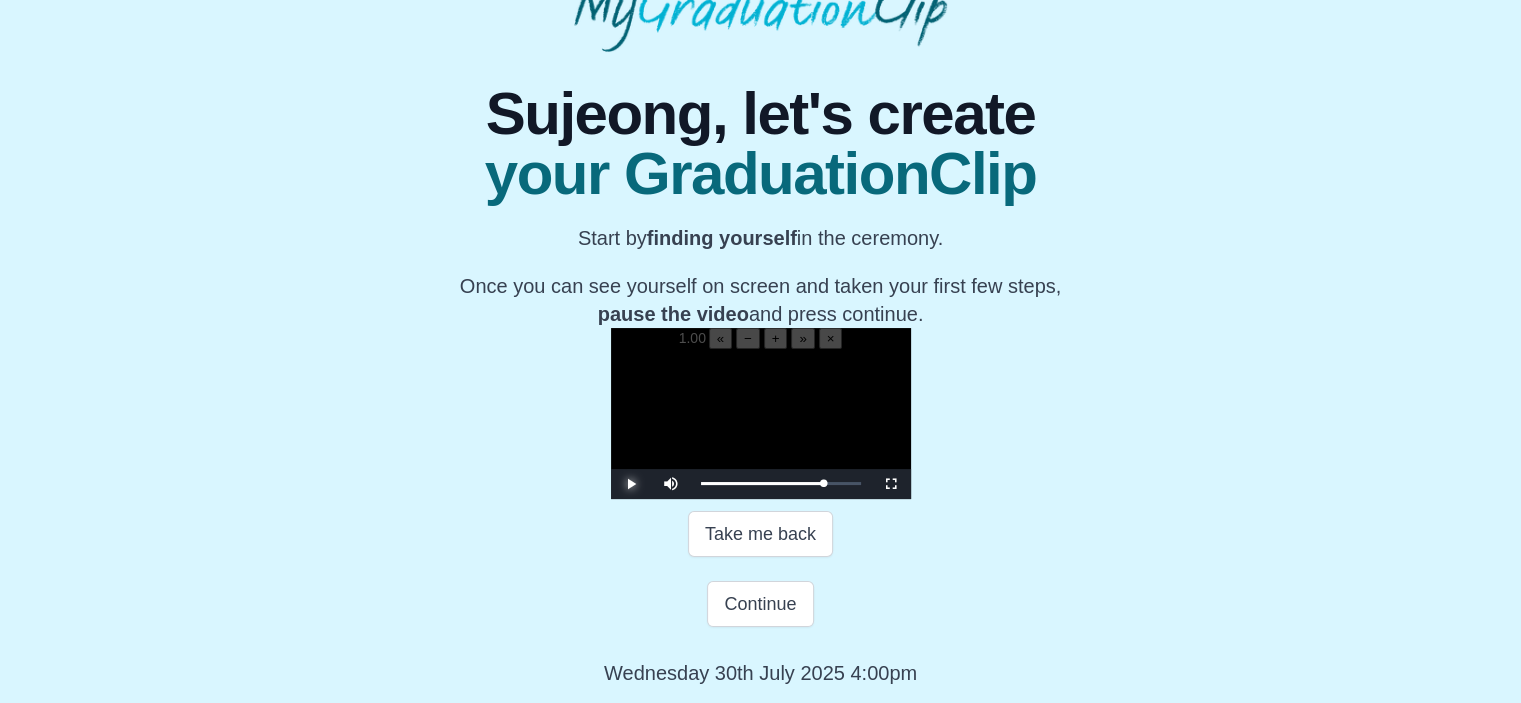 click at bounding box center [631, 484] 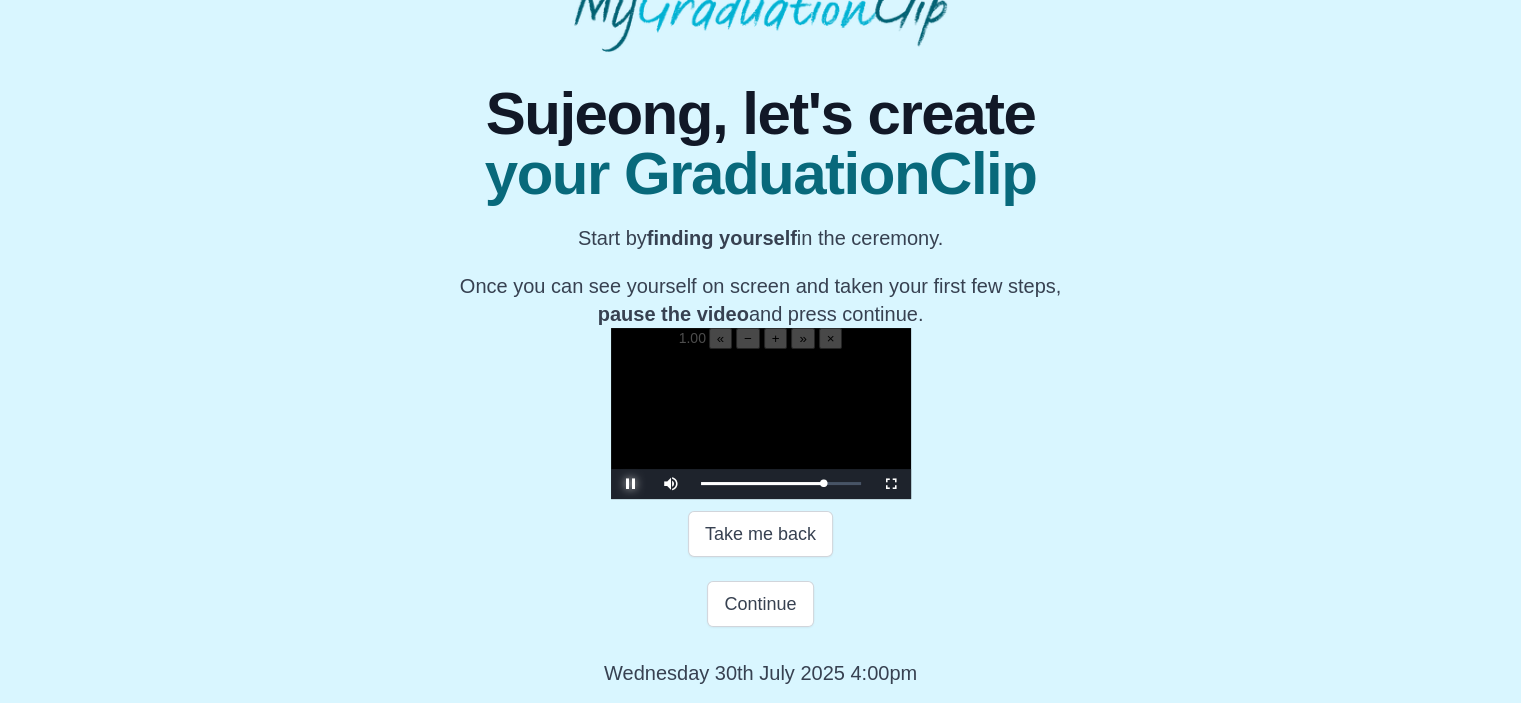 click at bounding box center [631, 484] 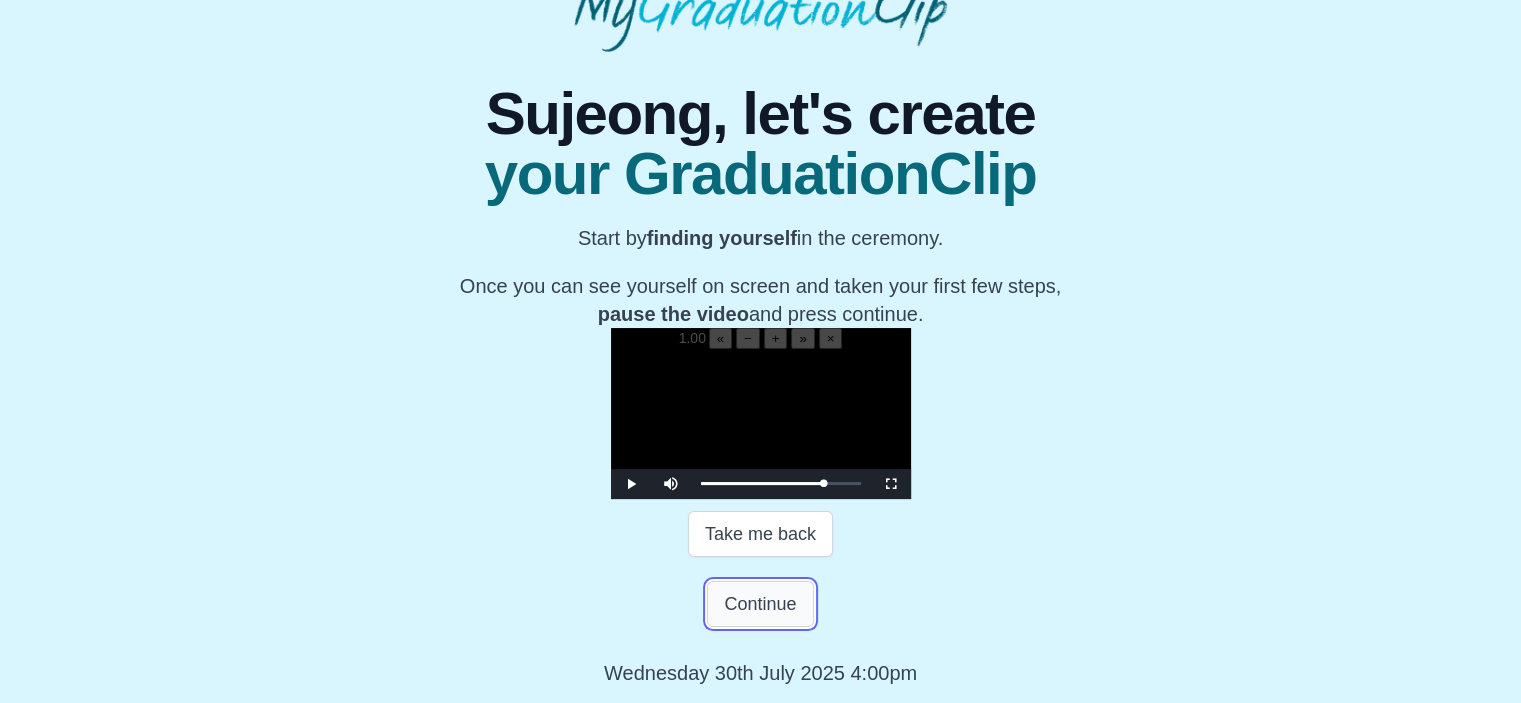 click on "Continue" at bounding box center [760, 604] 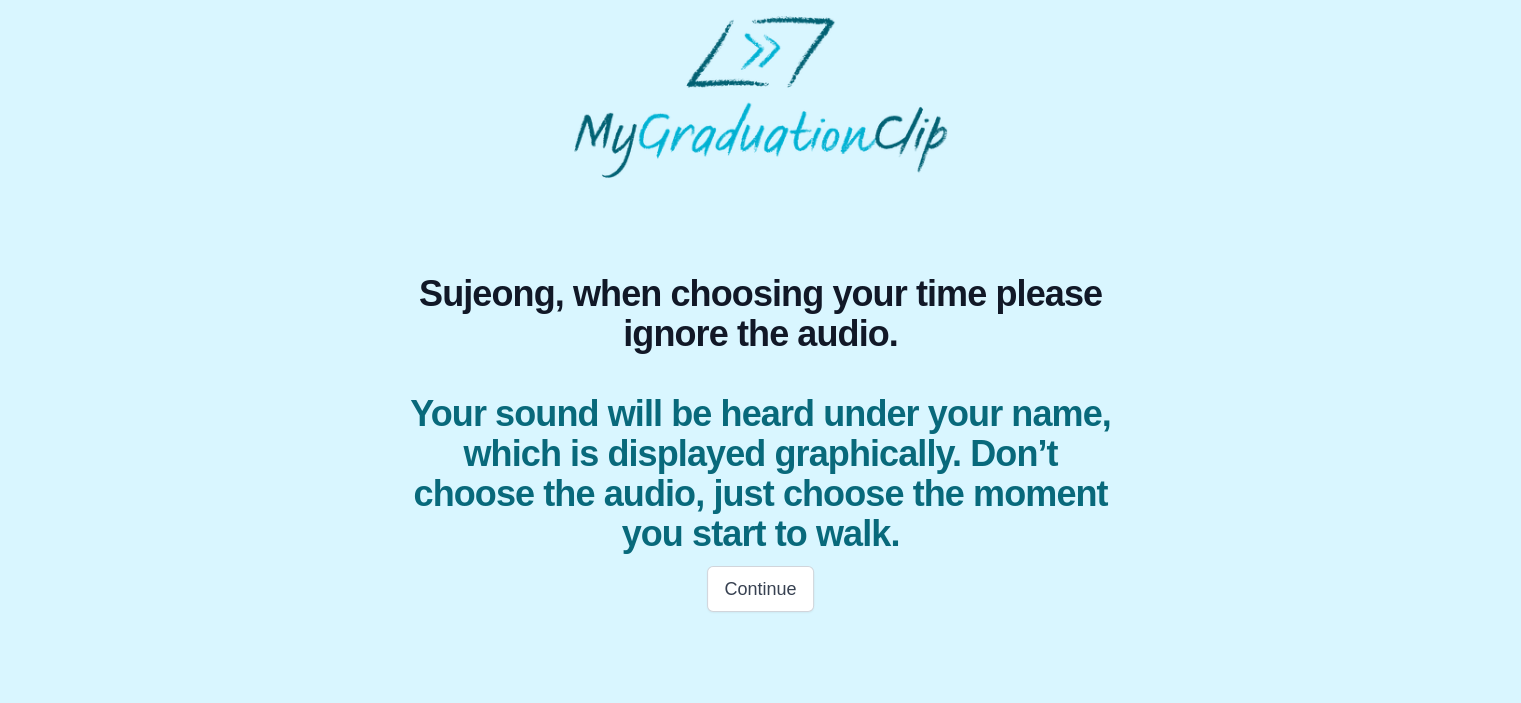 scroll, scrollTop: 0, scrollLeft: 0, axis: both 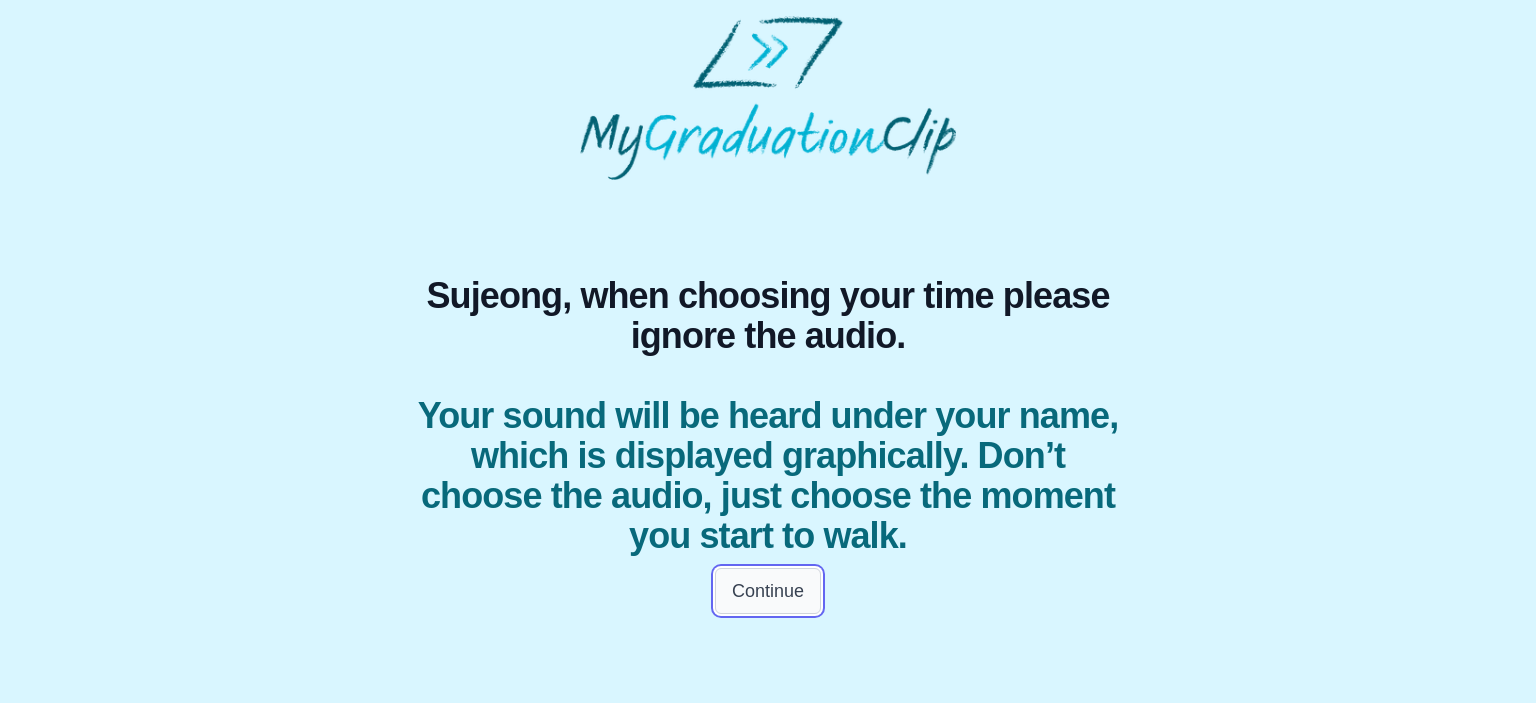 click on "Continue" at bounding box center (768, 591) 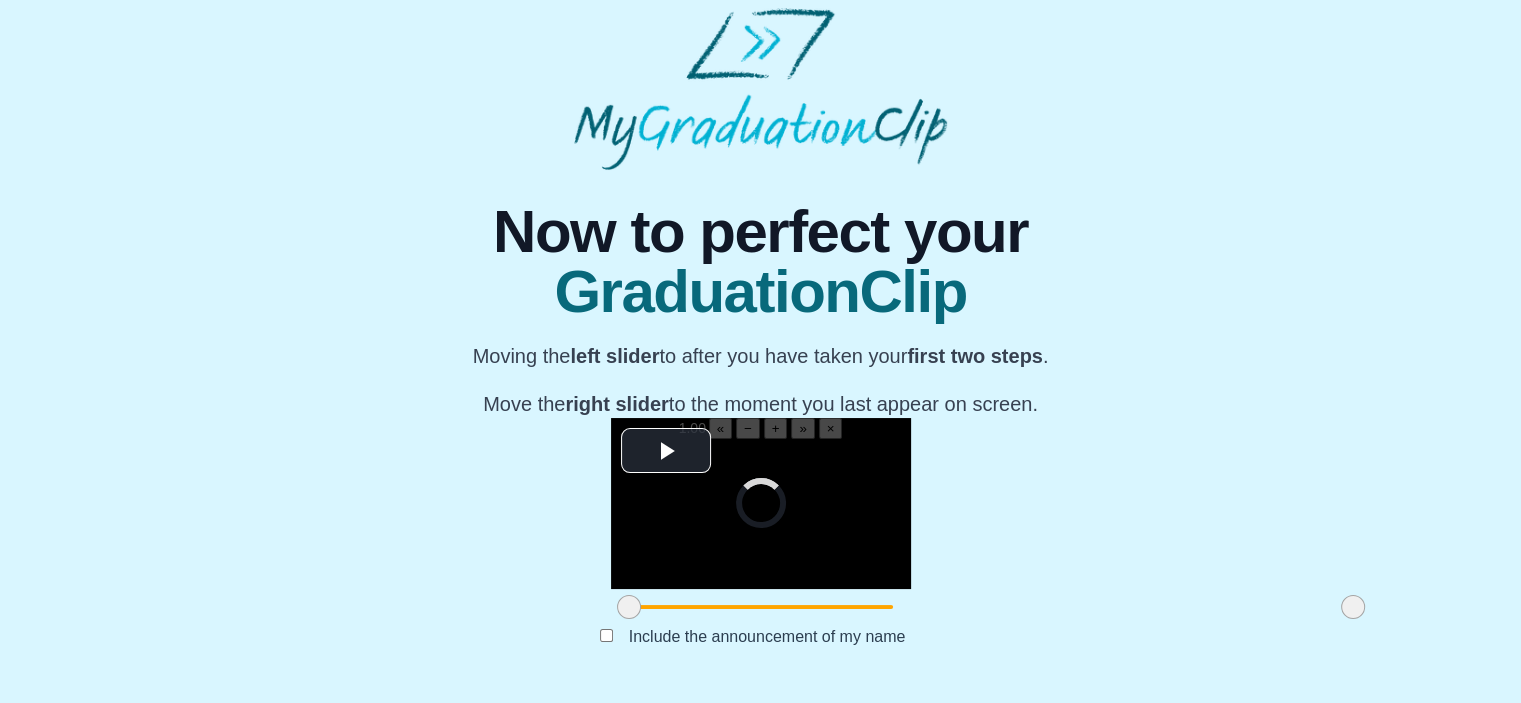 scroll, scrollTop: 264, scrollLeft: 0, axis: vertical 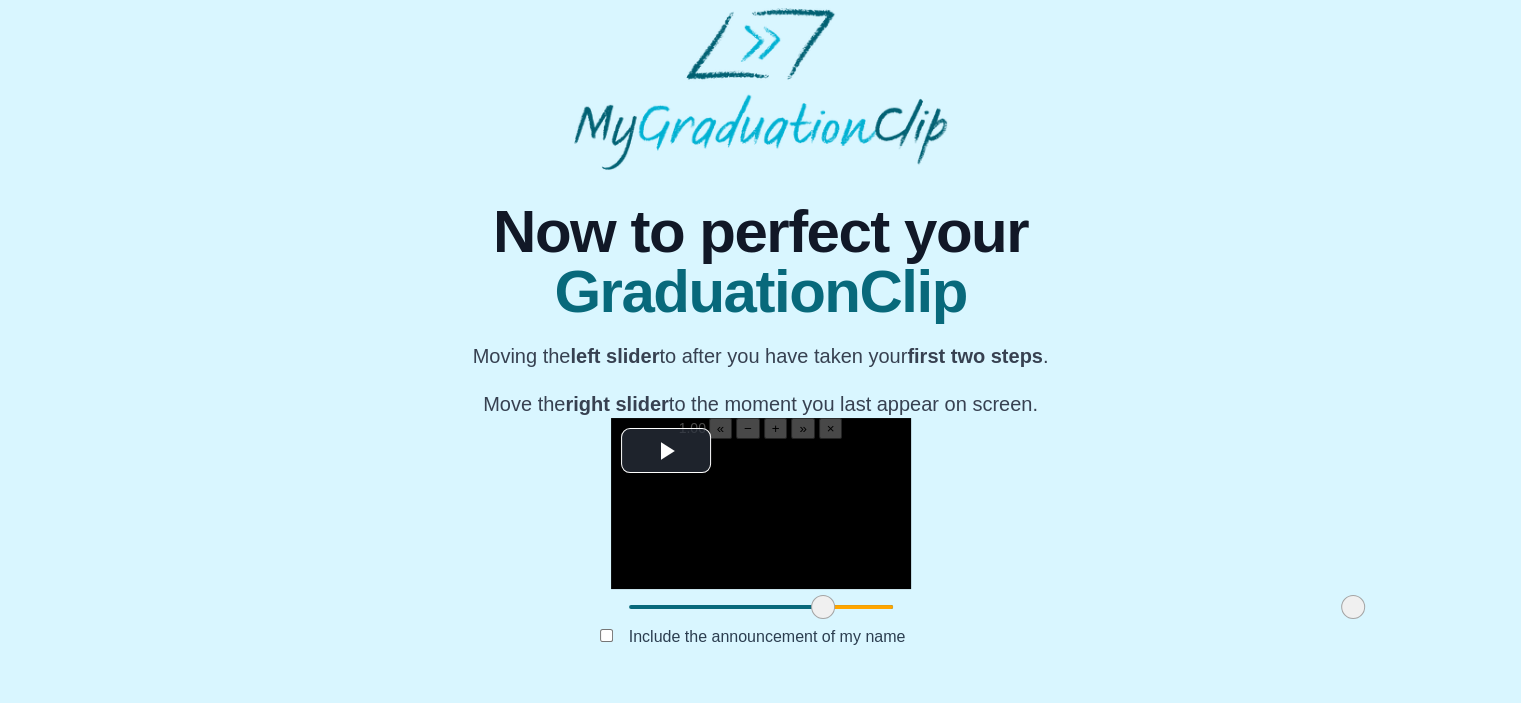 drag, startPoint x: 394, startPoint y: 611, endPoint x: 588, endPoint y: 599, distance: 194.37077 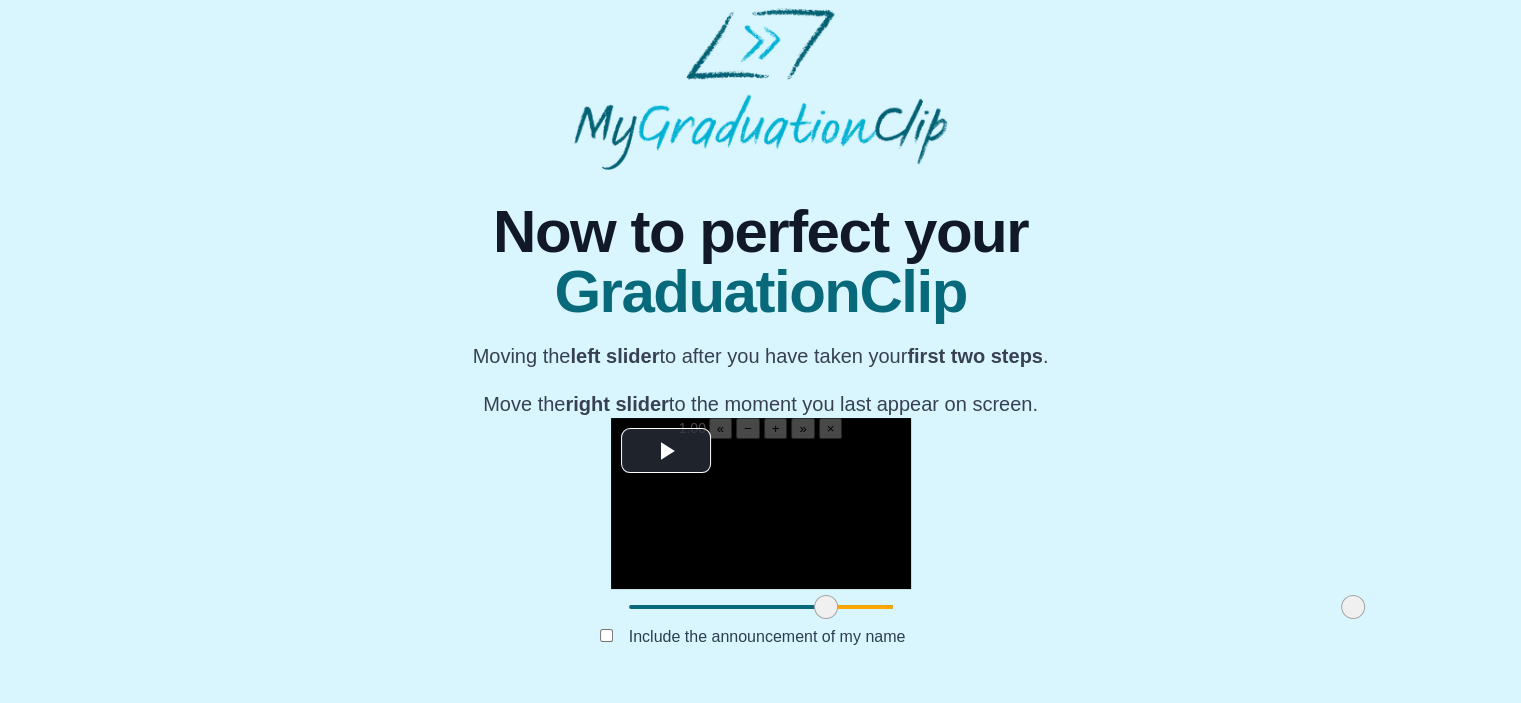 drag, startPoint x: 588, startPoint y: 607, endPoint x: 591, endPoint y: 619, distance: 12.369317 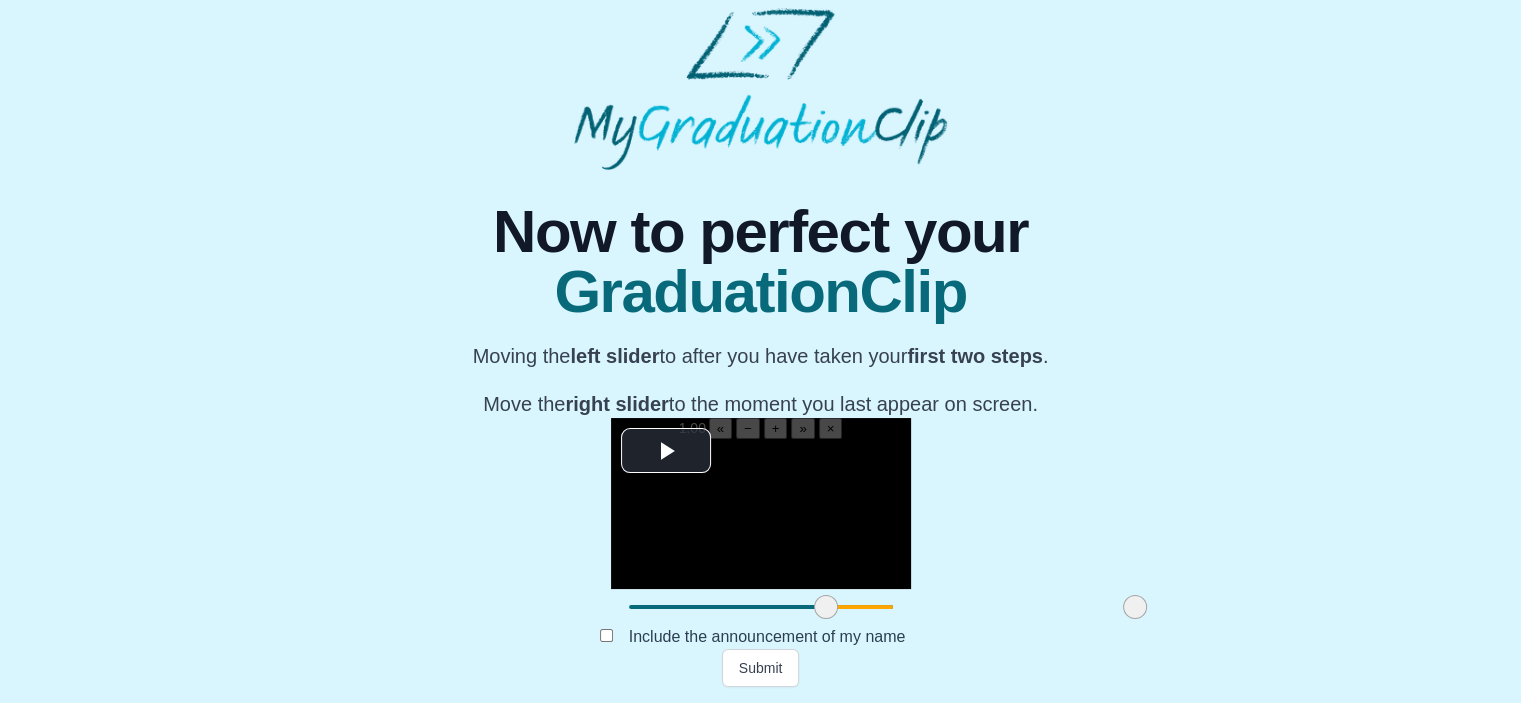 drag, startPoint x: 1119, startPoint y: 606, endPoint x: 901, endPoint y: 608, distance: 218.00917 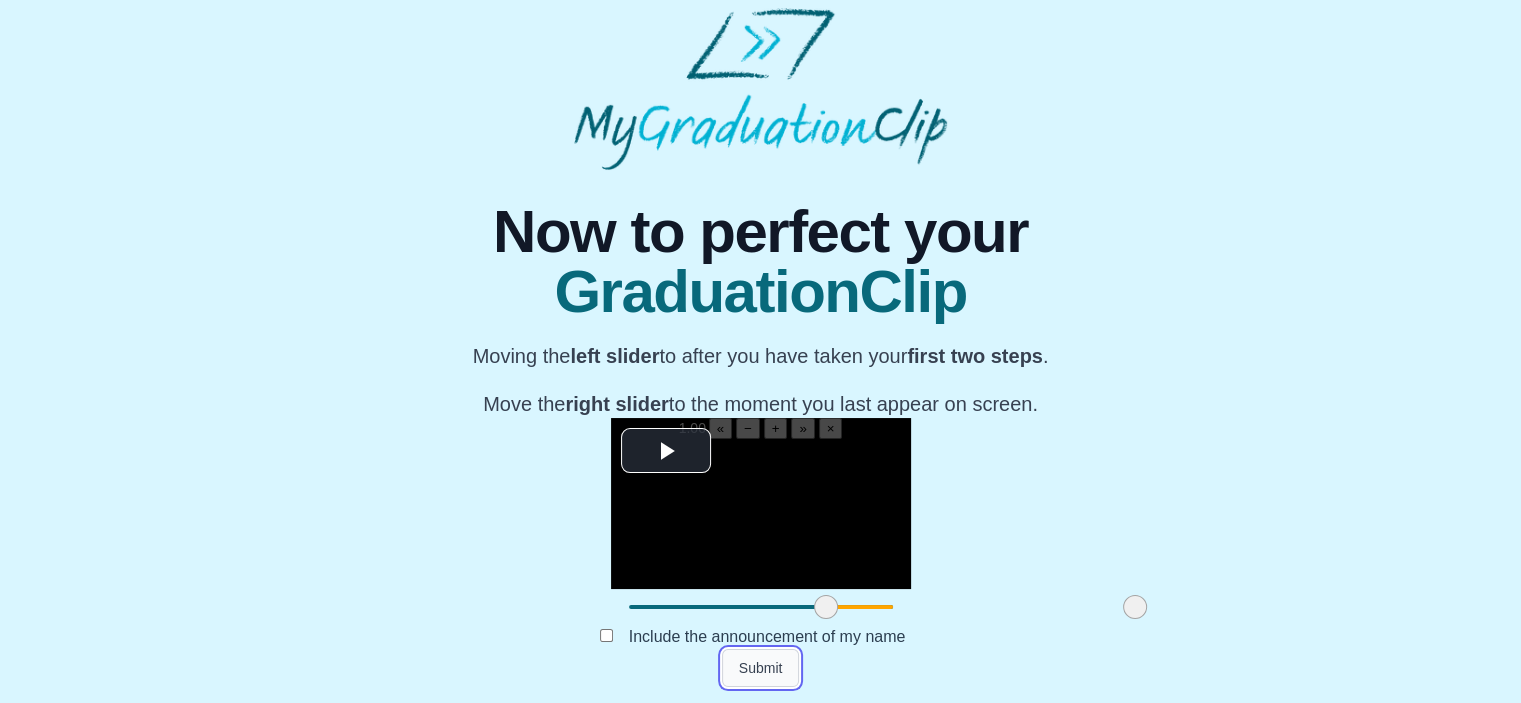 click on "Submit" at bounding box center [761, 668] 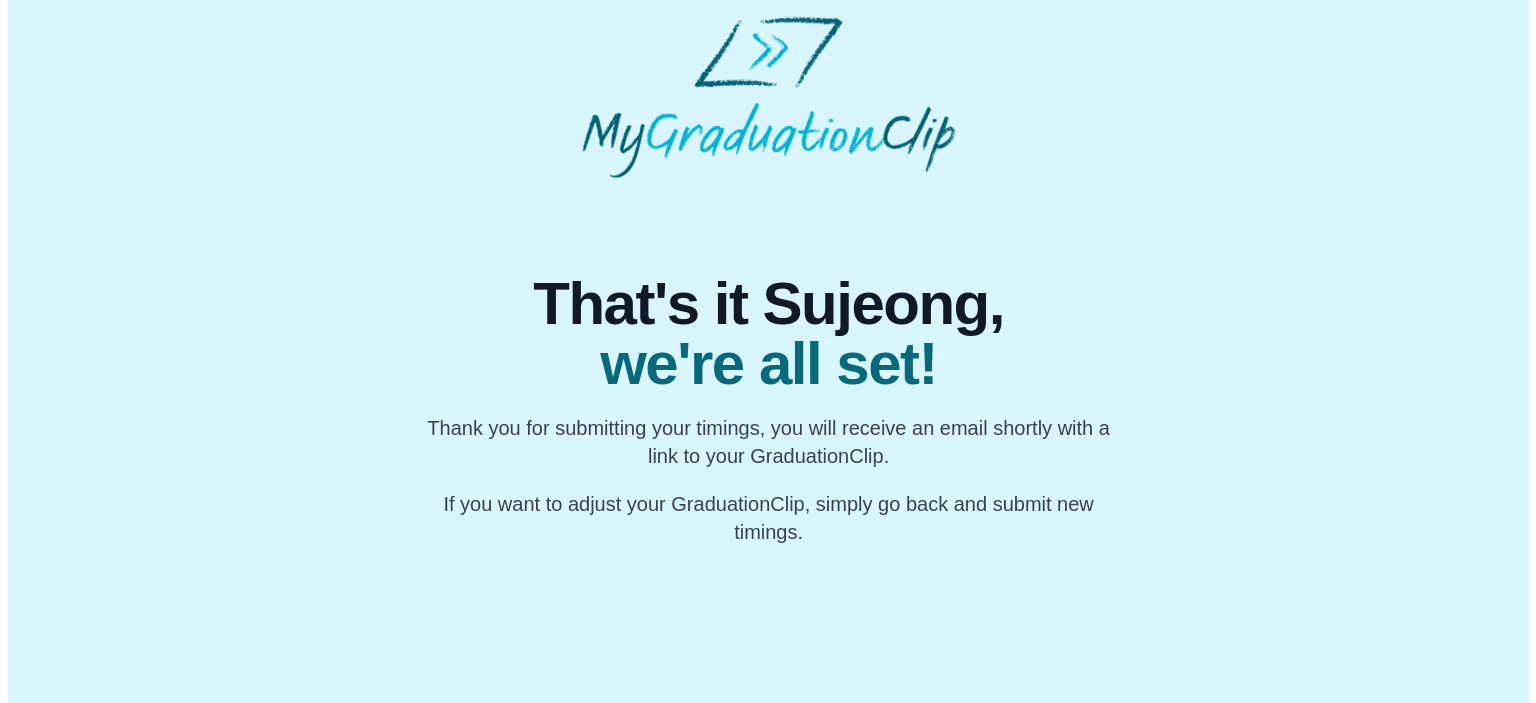 scroll, scrollTop: 0, scrollLeft: 0, axis: both 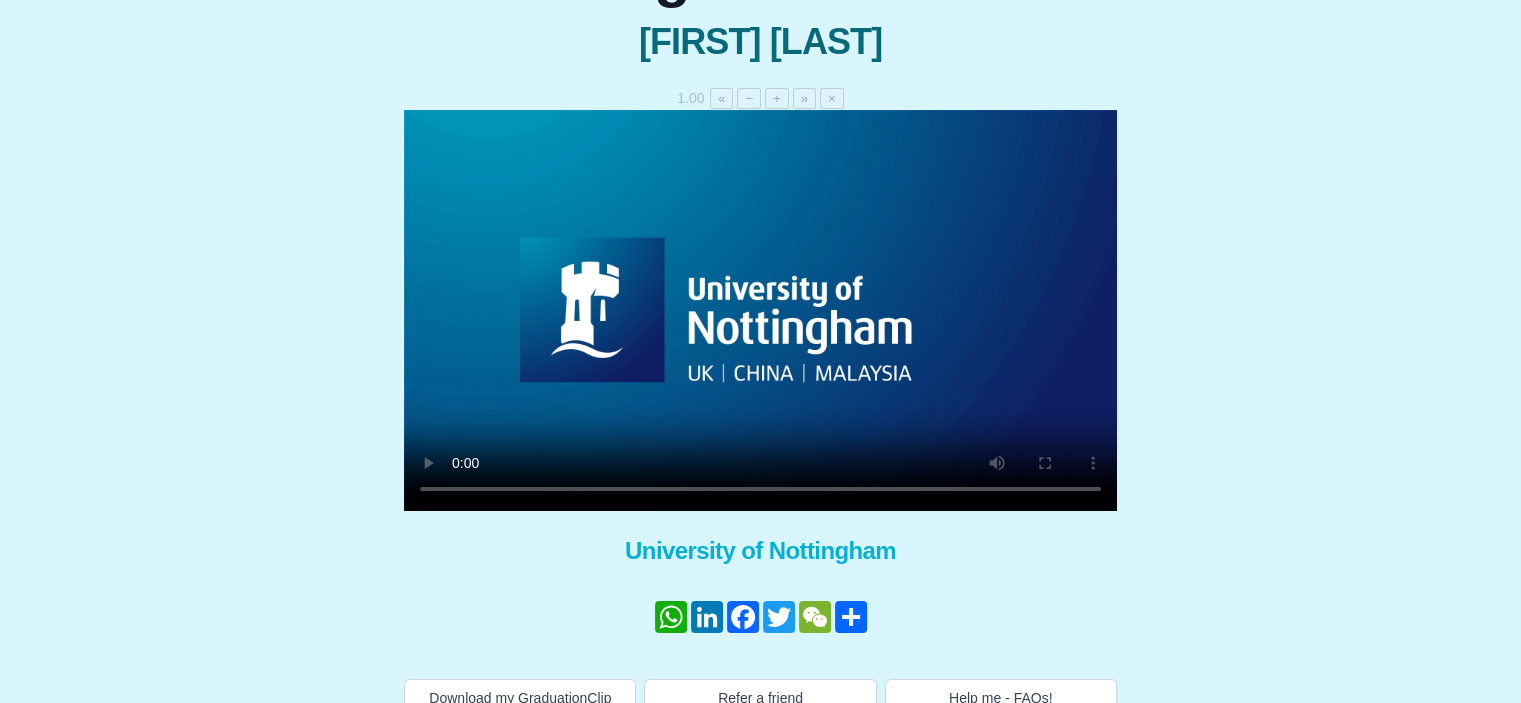 type 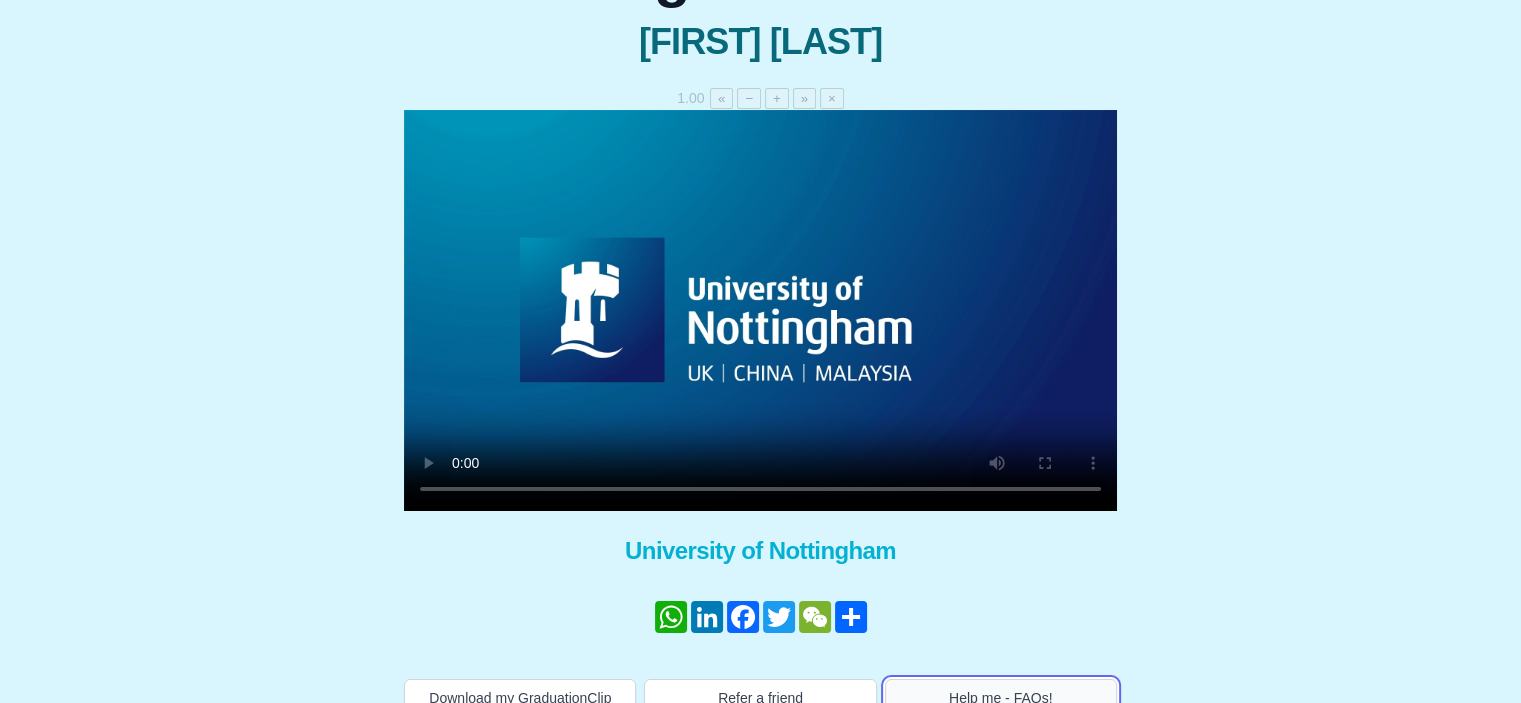 click on "Help me - FAQs!" at bounding box center (1001, 698) 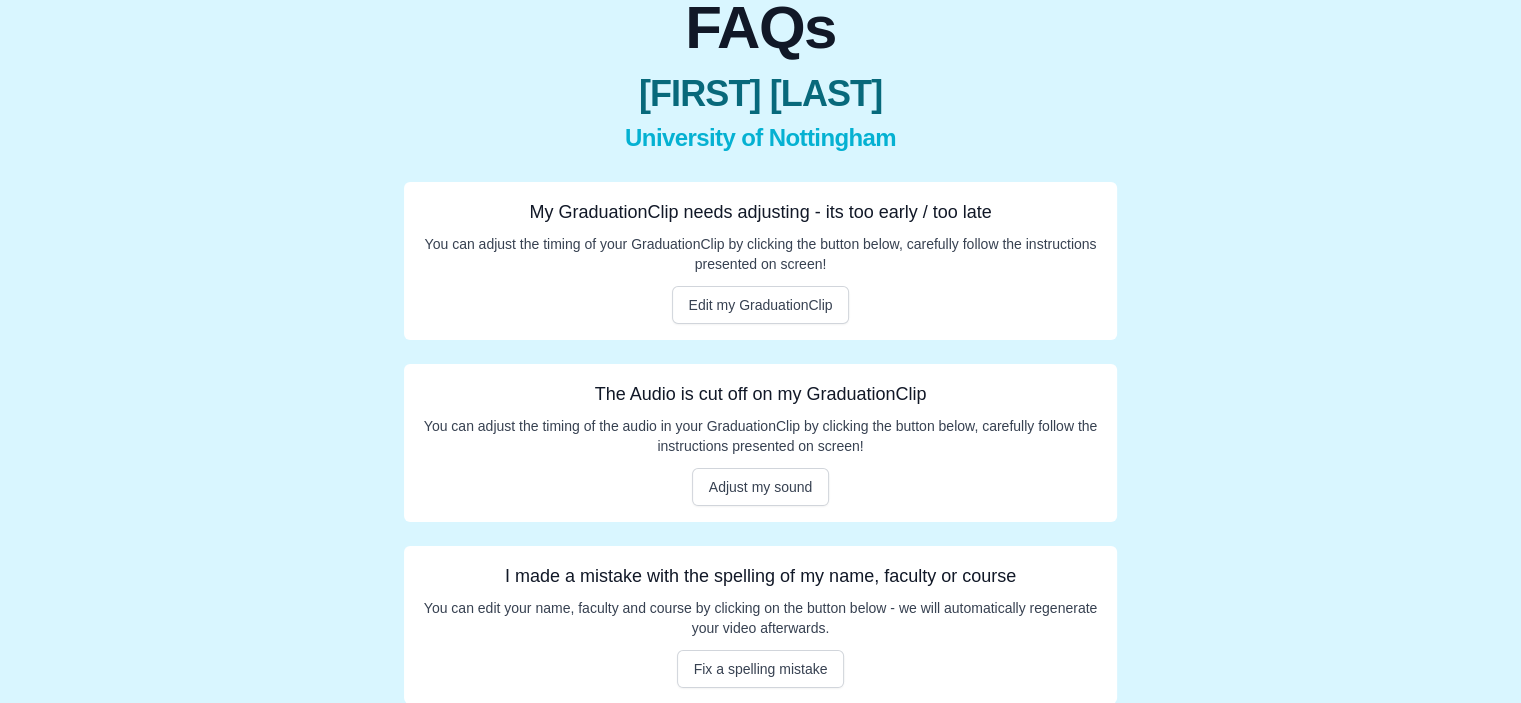 scroll, scrollTop: 200, scrollLeft: 0, axis: vertical 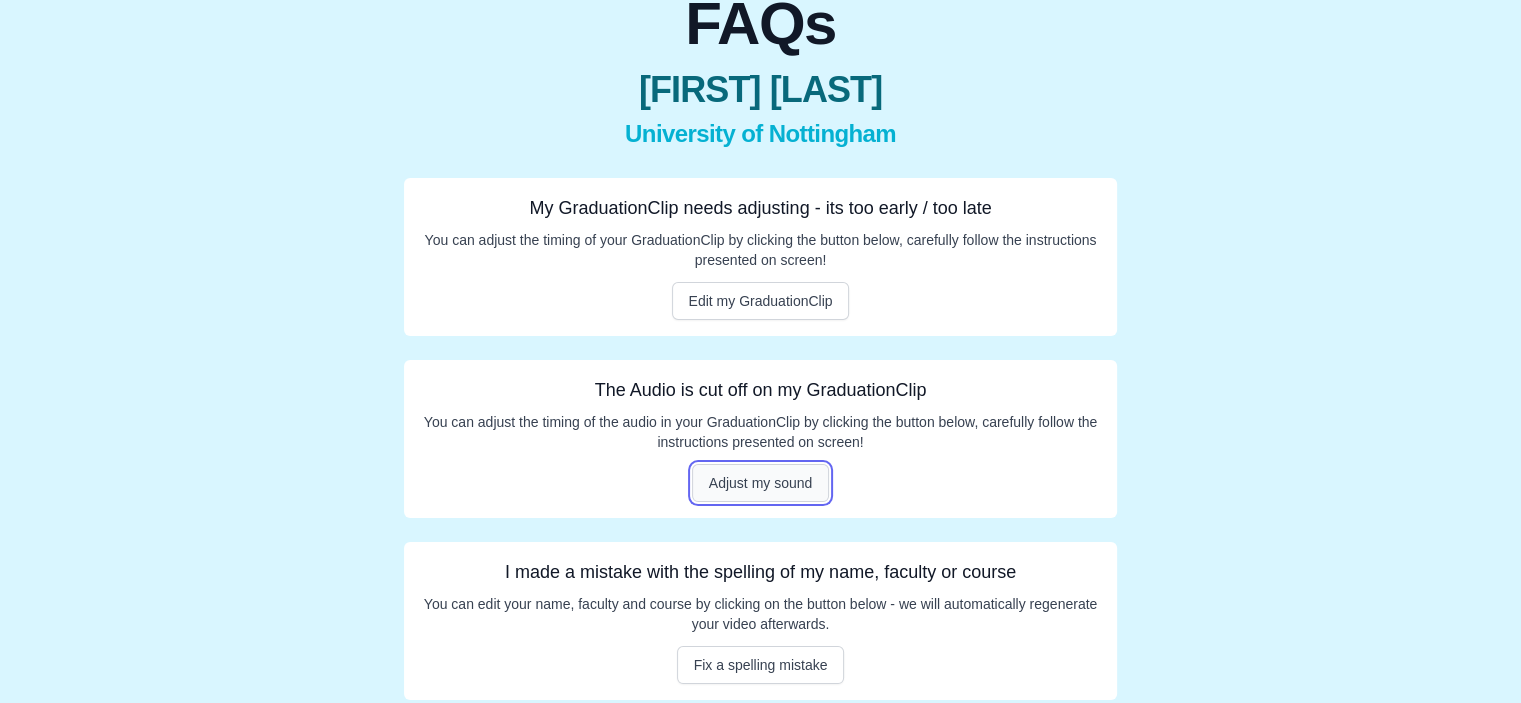 click on "Adjust my sound" at bounding box center (761, 483) 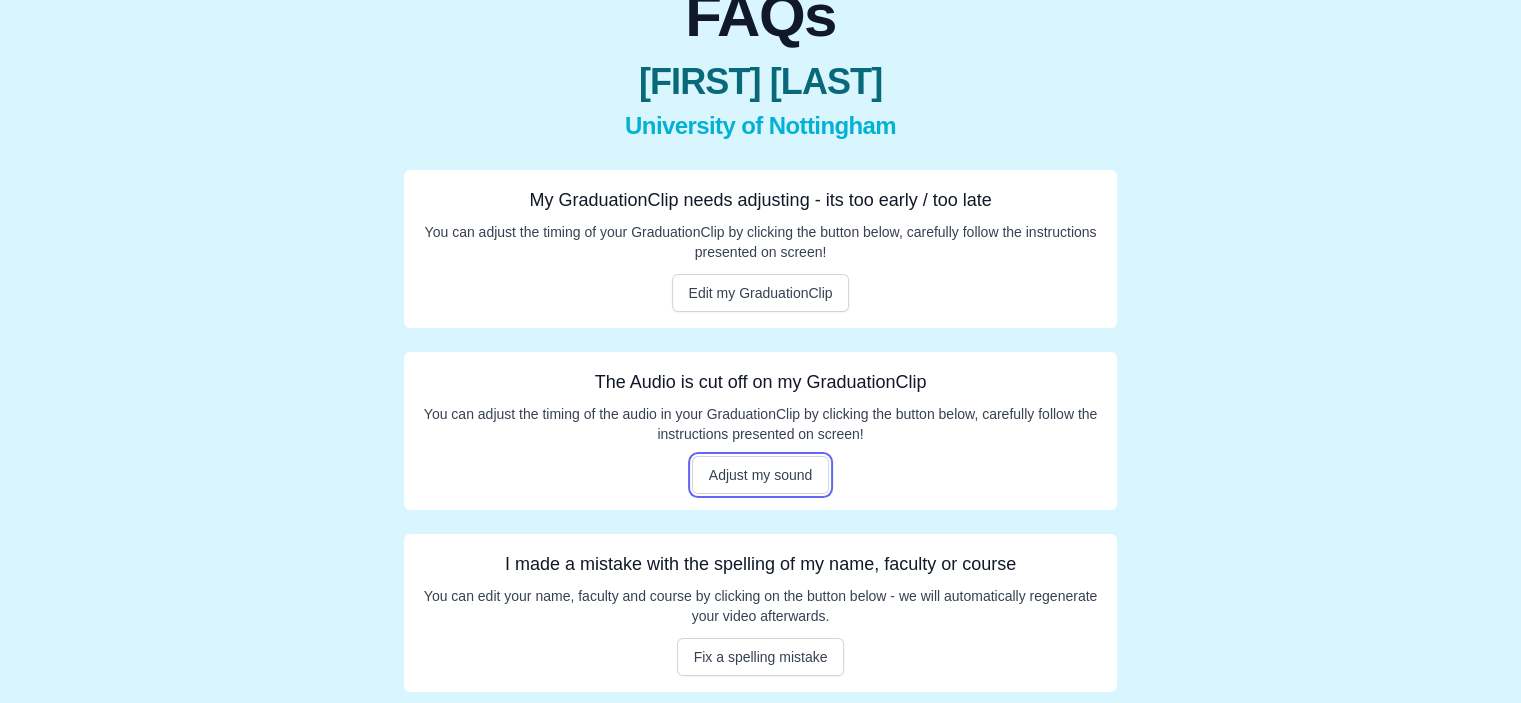 scroll, scrollTop: 211, scrollLeft: 0, axis: vertical 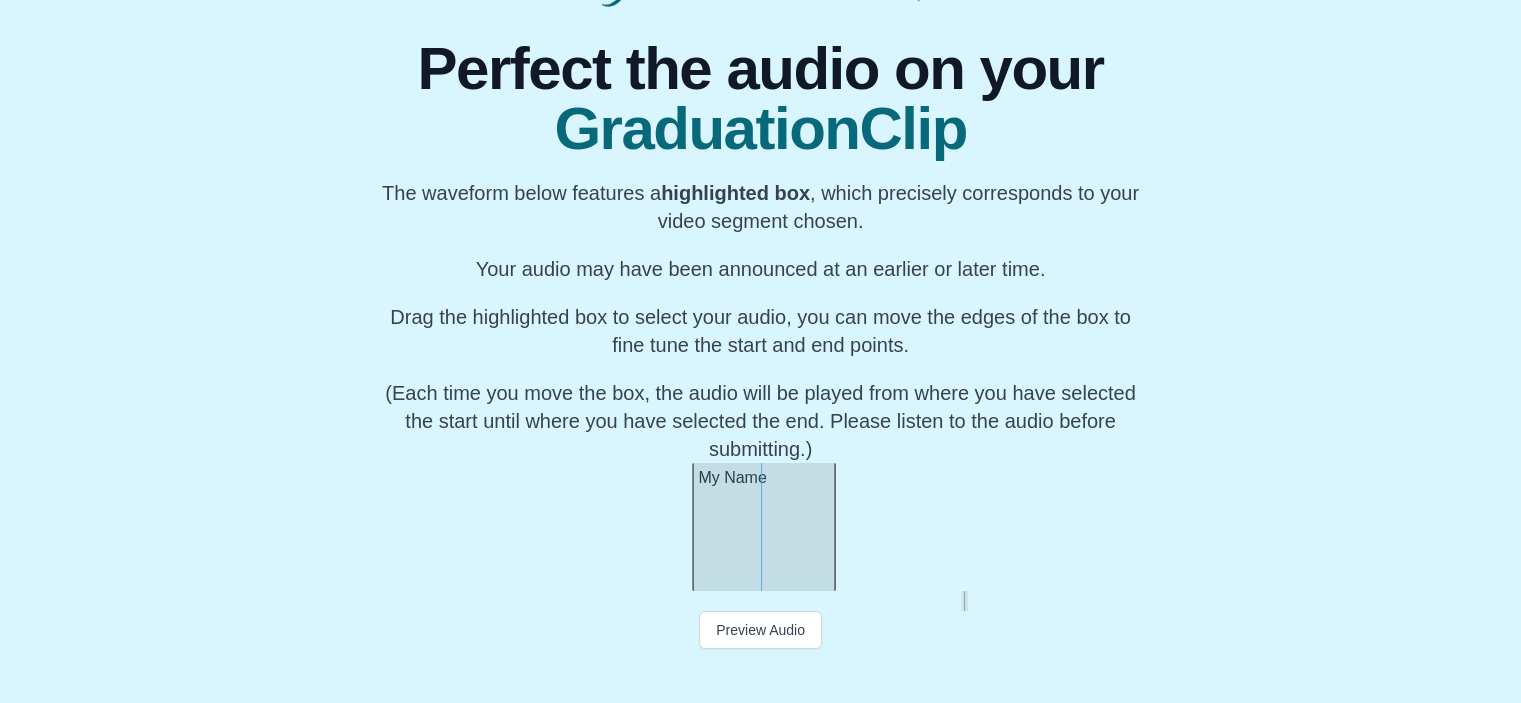 click at bounding box center [696, 527] 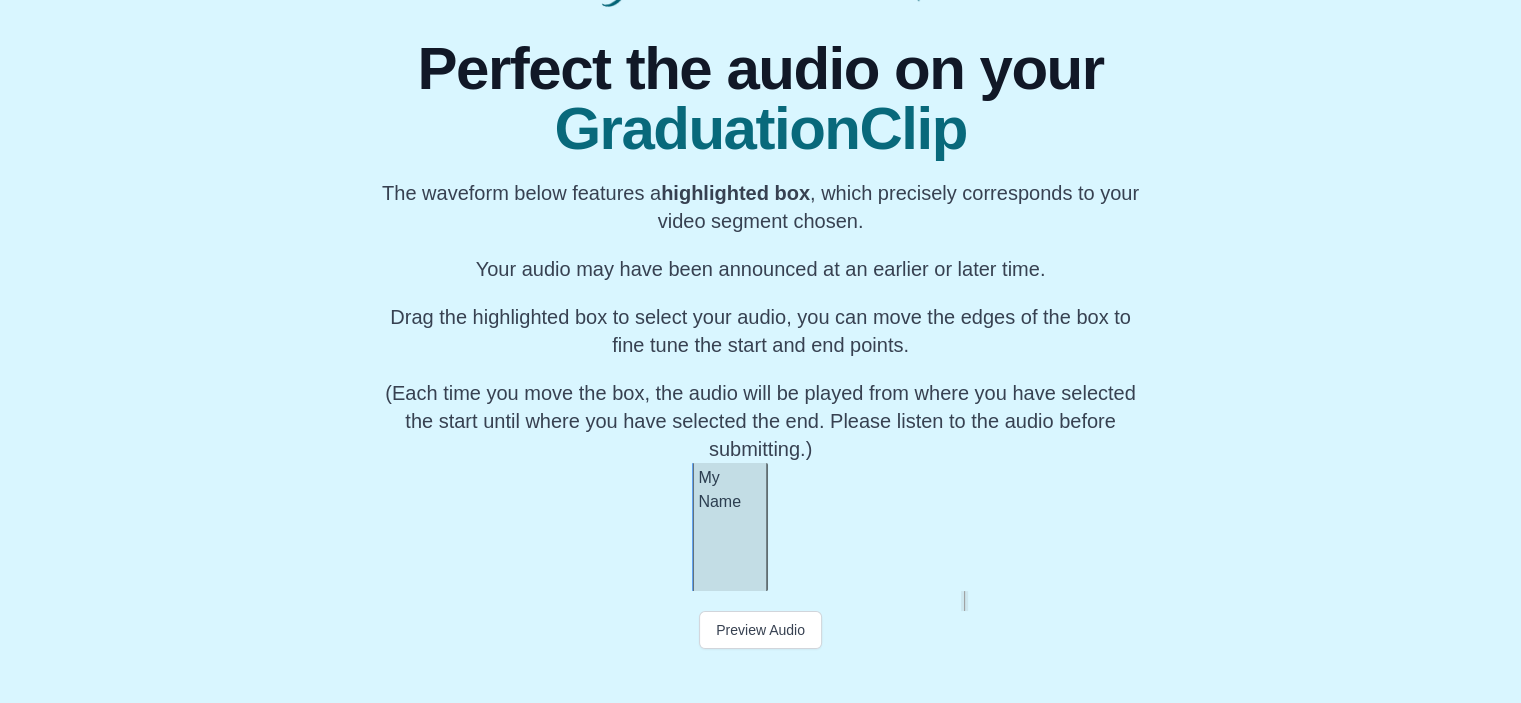 click at bounding box center [764, 527] 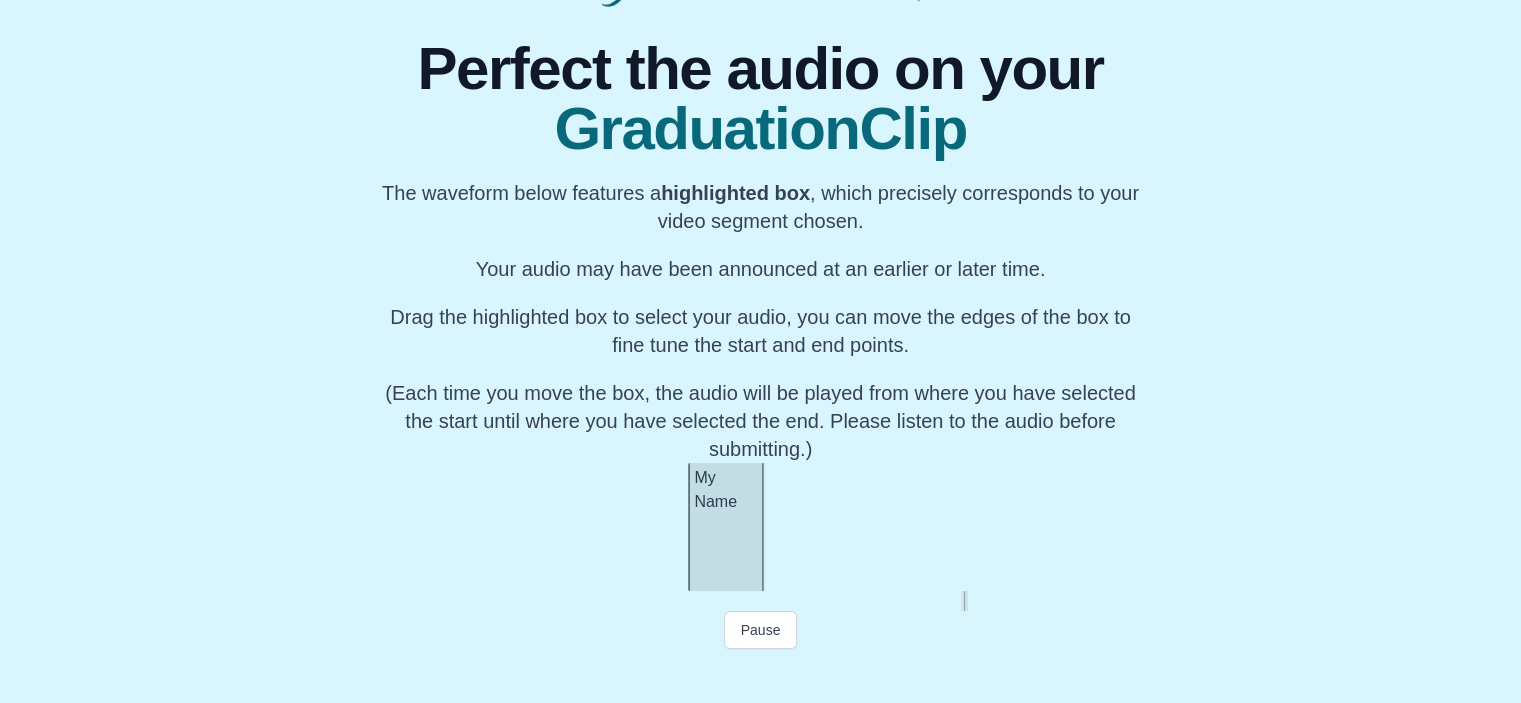 scroll, scrollTop: 0, scrollLeft: 65883, axis: horizontal 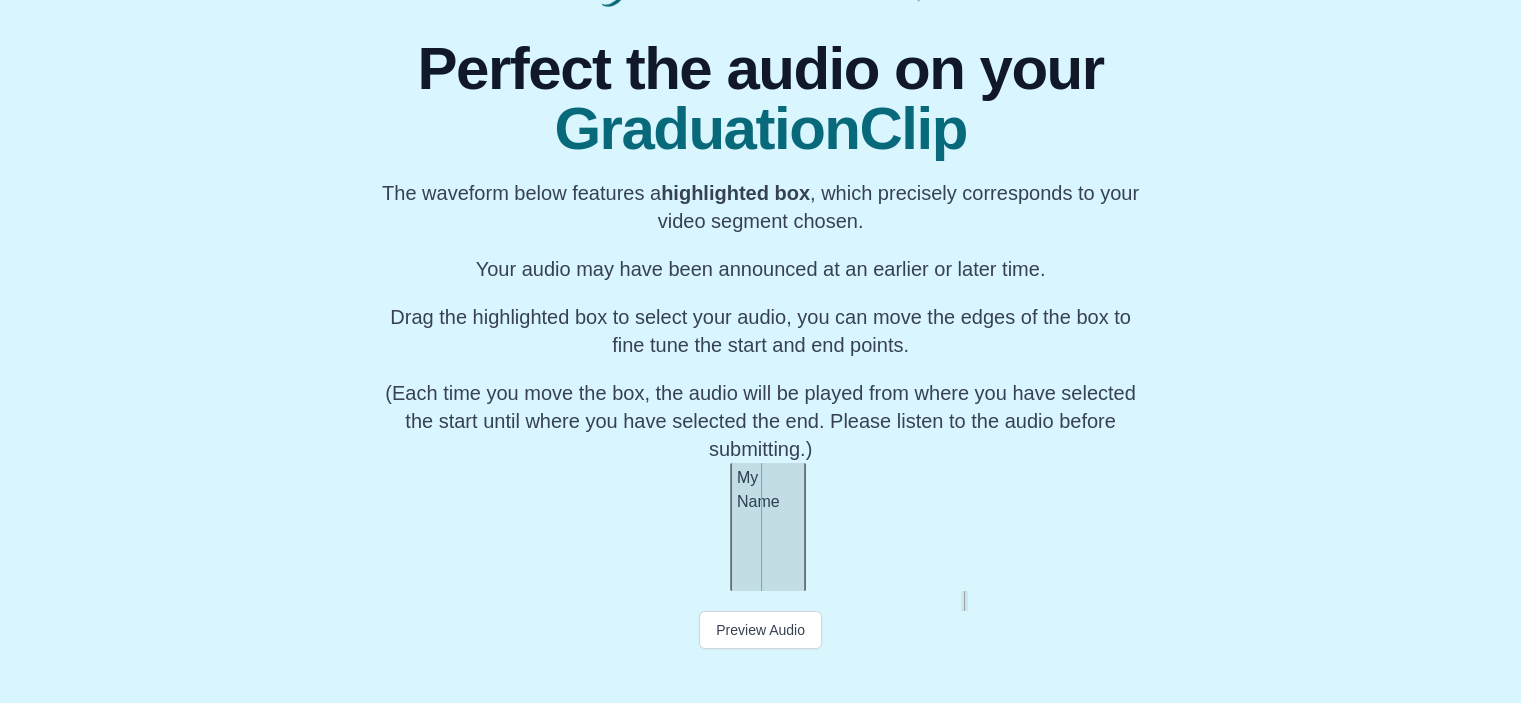 click on "My Name" at bounding box center (768, 527) 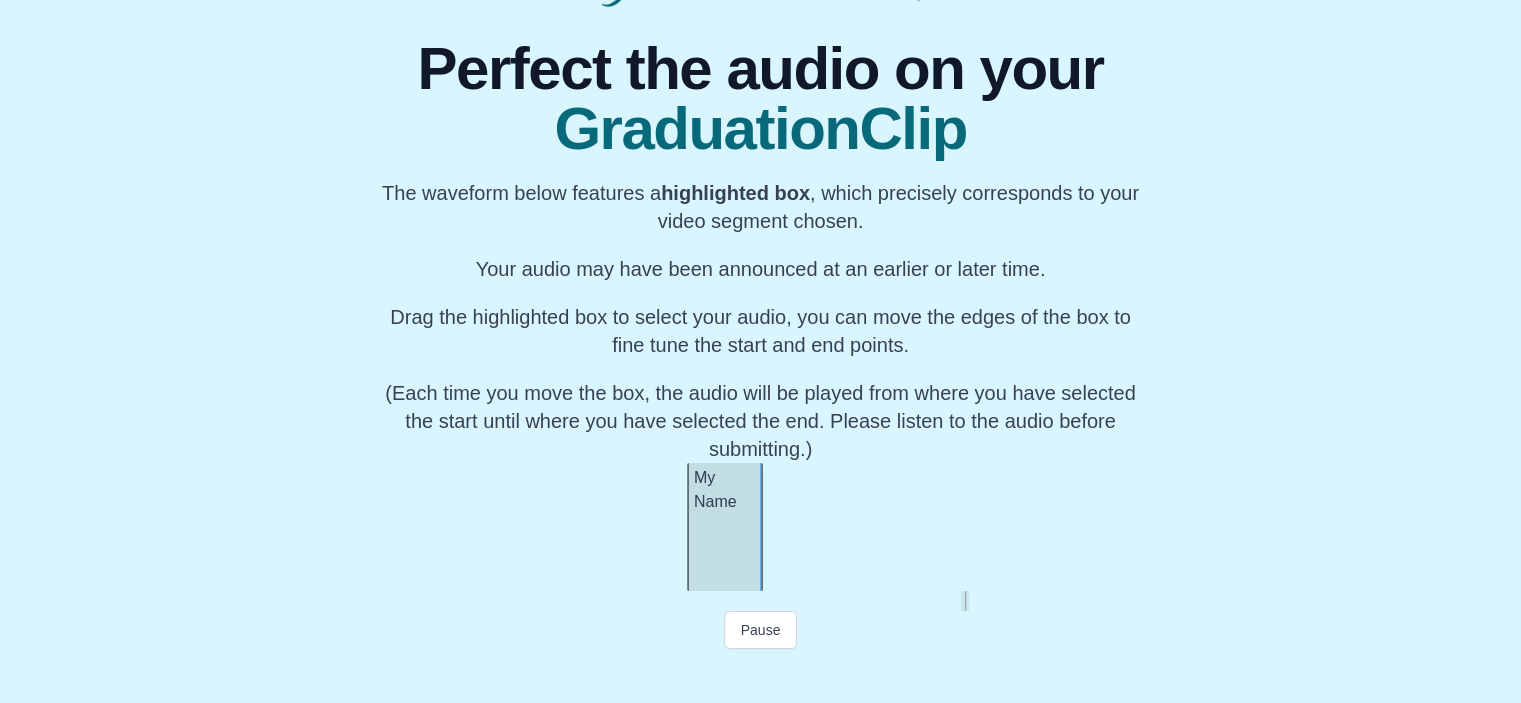 scroll, scrollTop: 0, scrollLeft: 65928, axis: horizontal 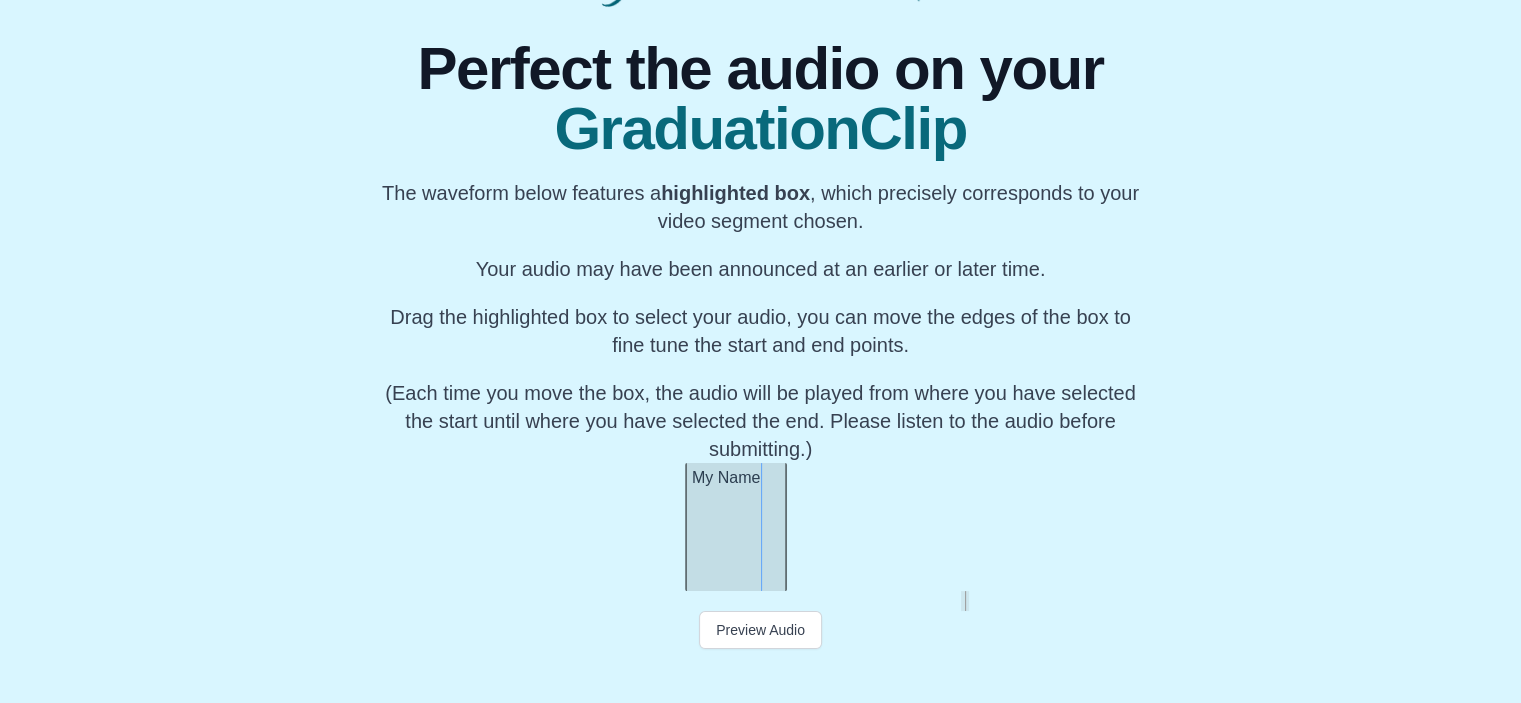 click at bounding box center [783, 527] 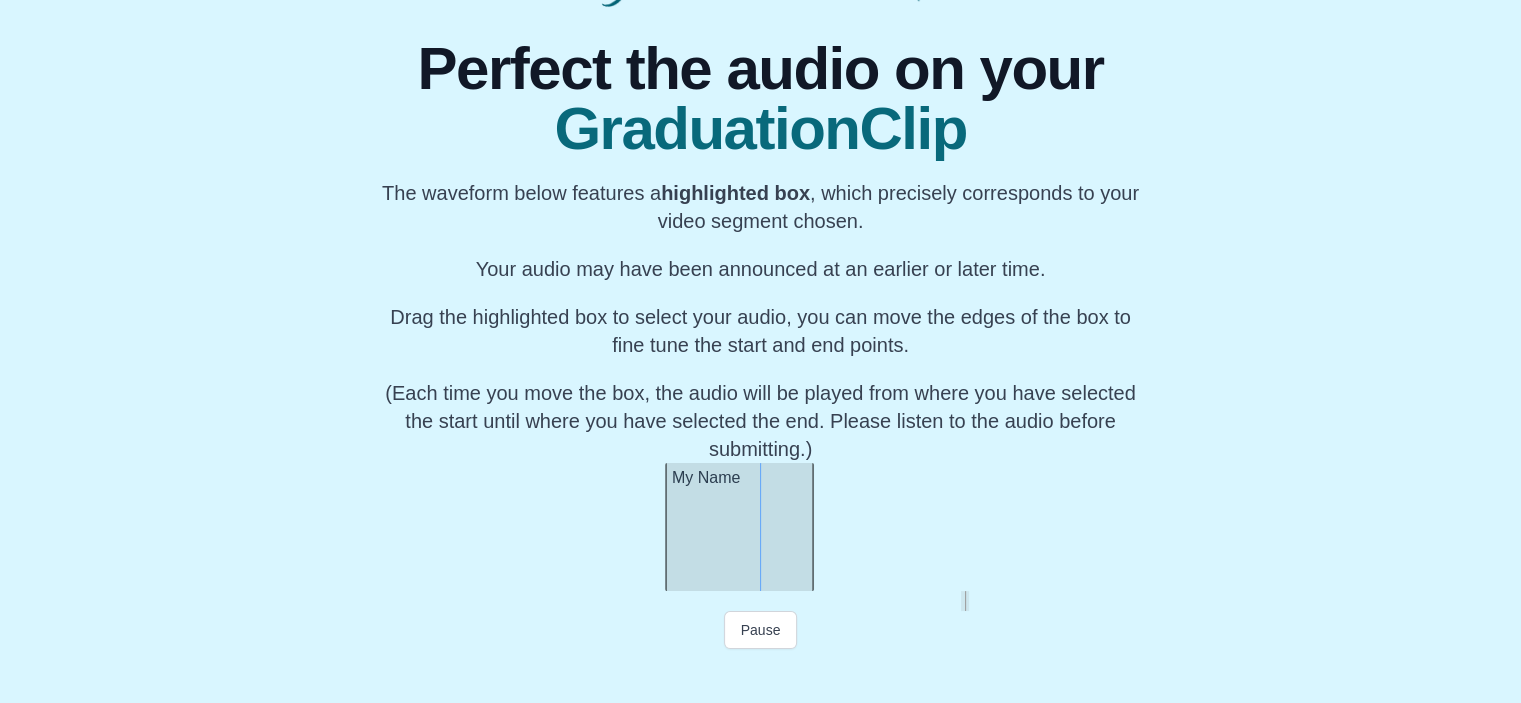 click on "My Name" at bounding box center (-22421, 527) 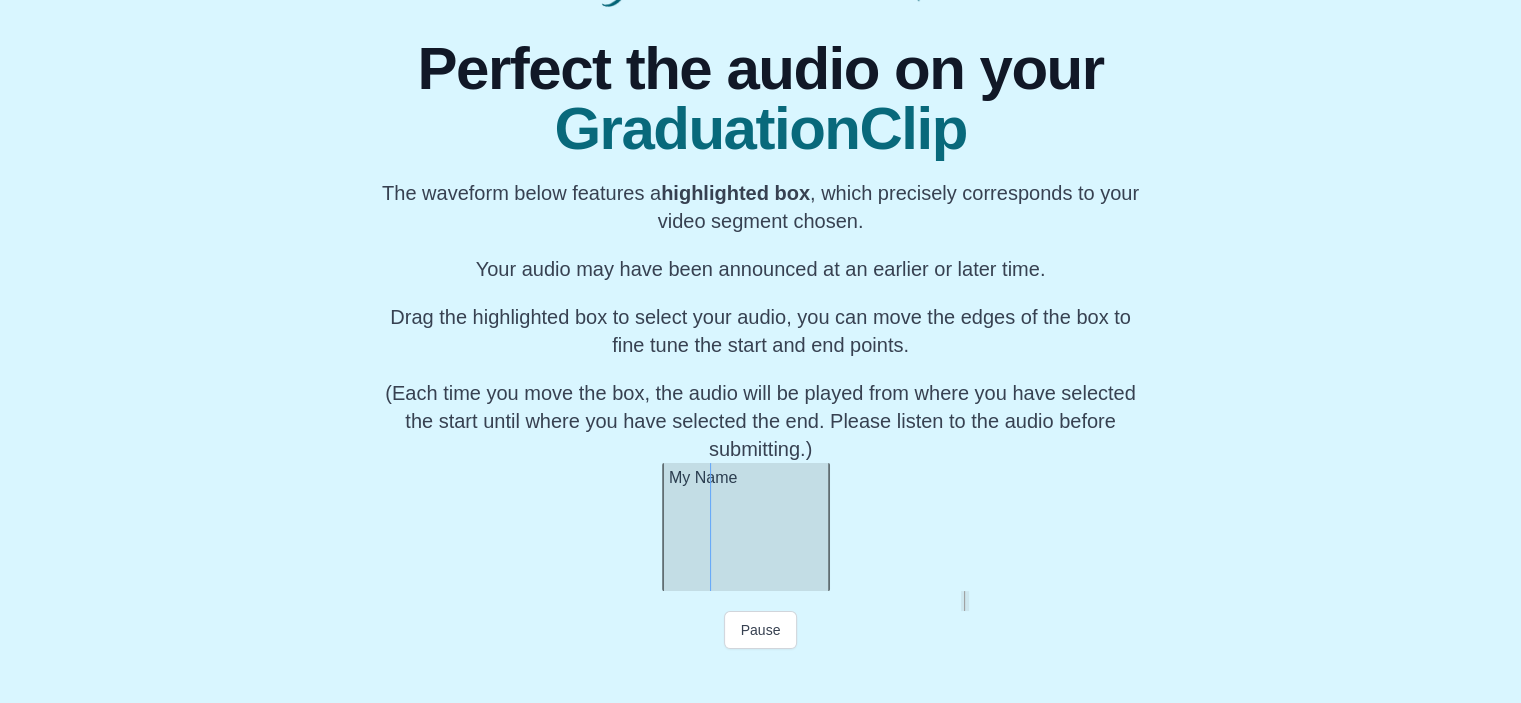 click at bounding box center (826, 527) 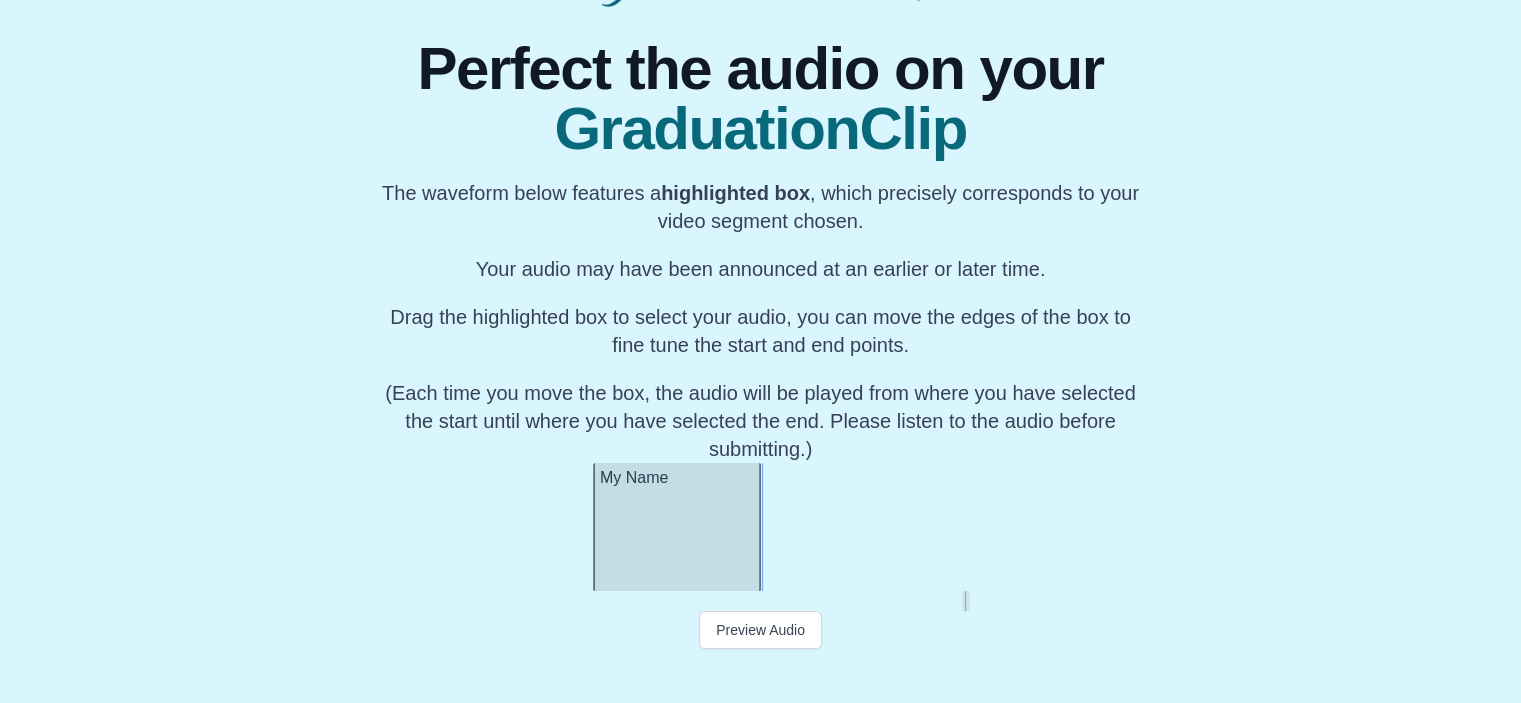 scroll, scrollTop: 0, scrollLeft: 66021, axis: horizontal 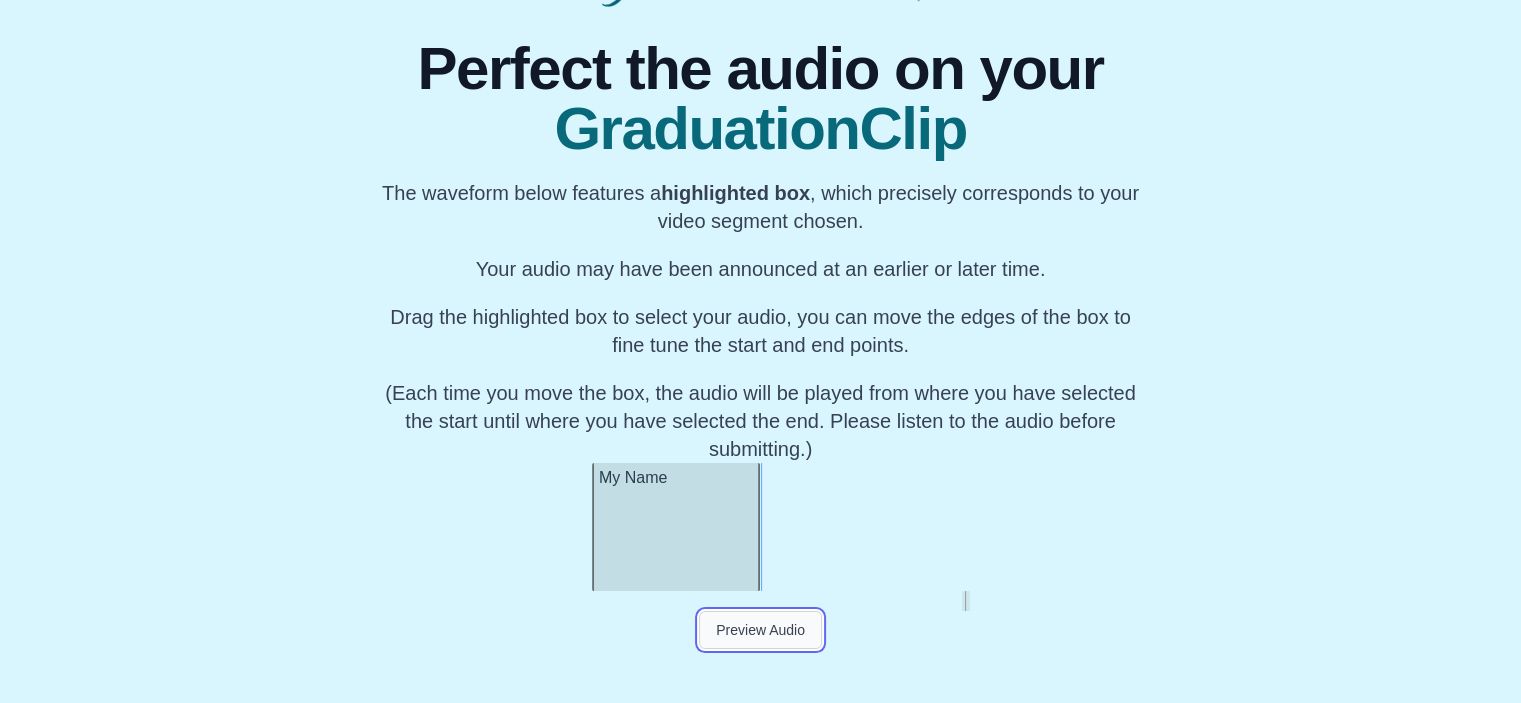 click on "Preview Audio" at bounding box center [760, 630] 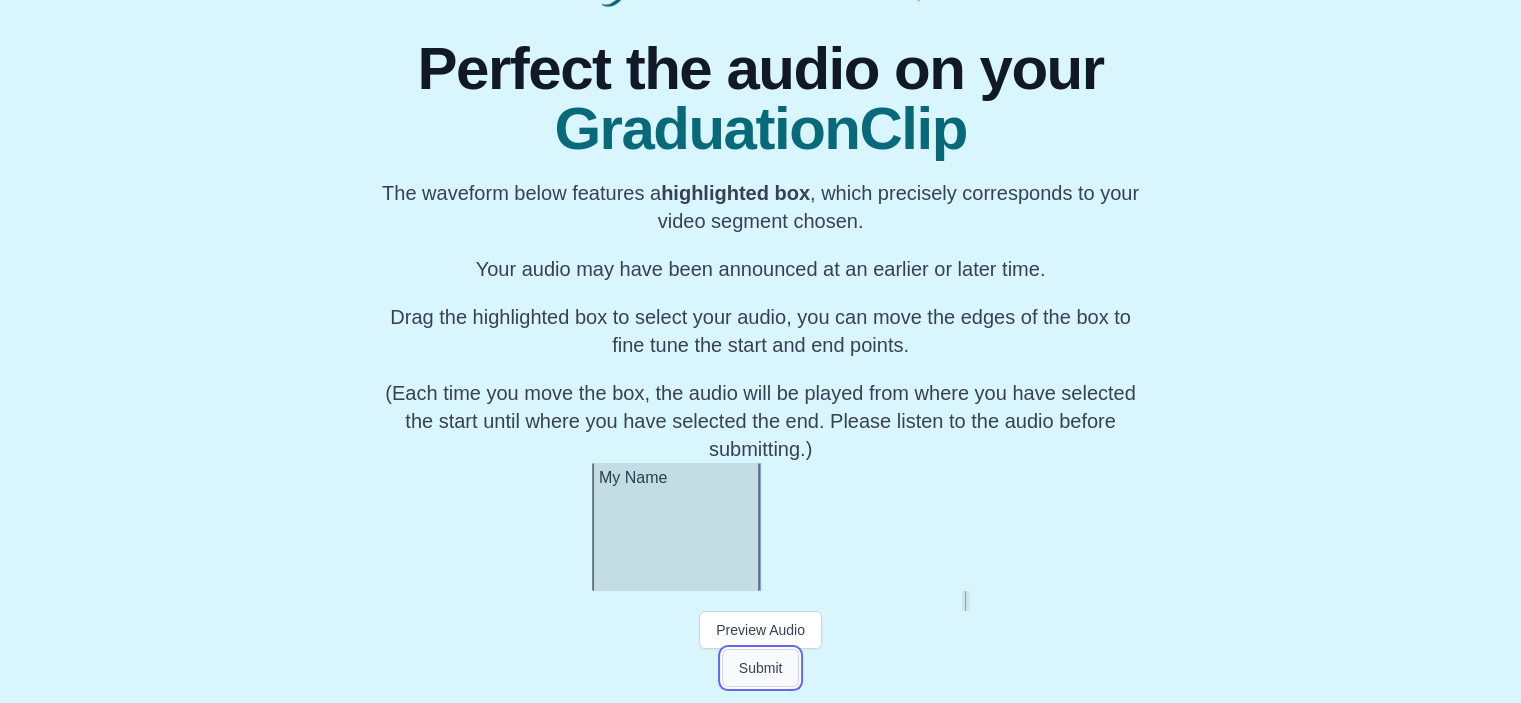 click on "Submit" at bounding box center [761, 668] 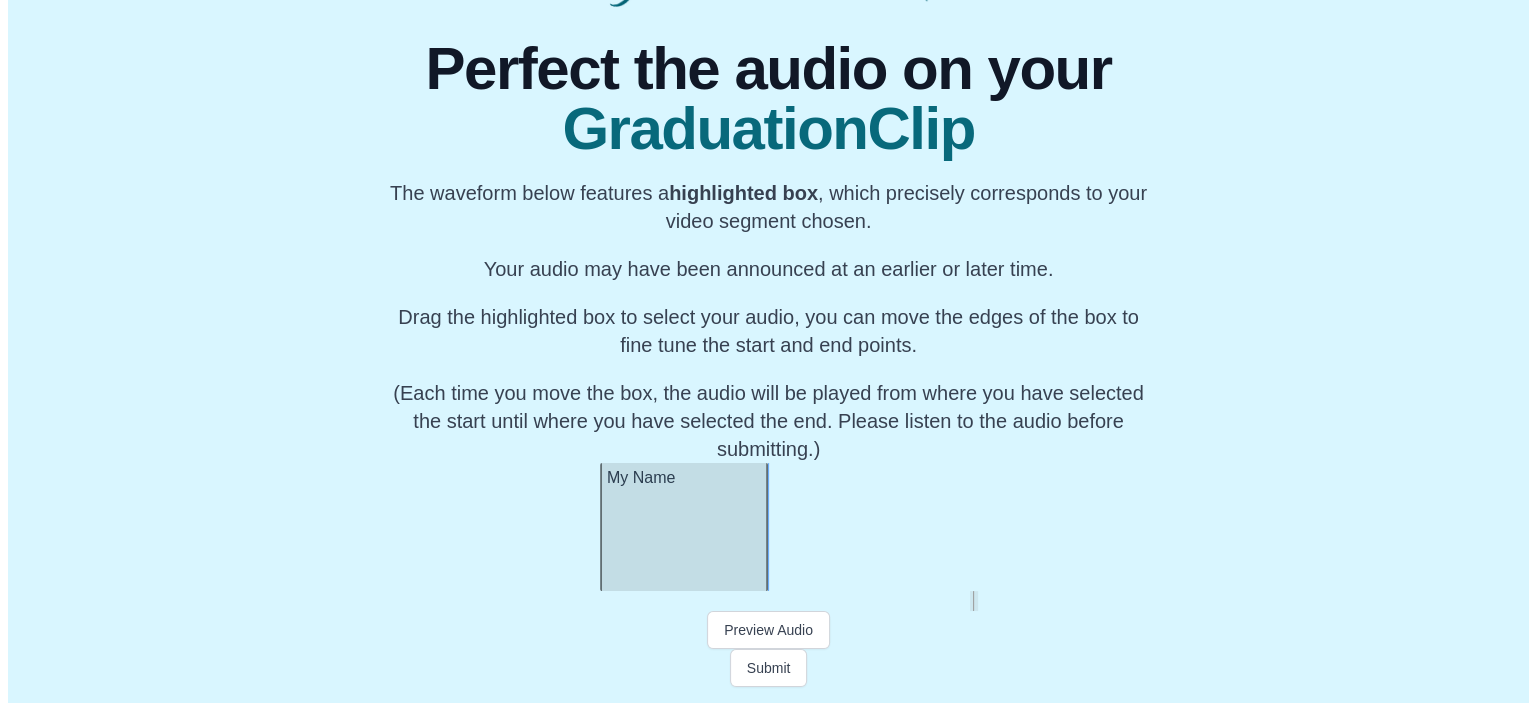 scroll, scrollTop: 0, scrollLeft: 0, axis: both 